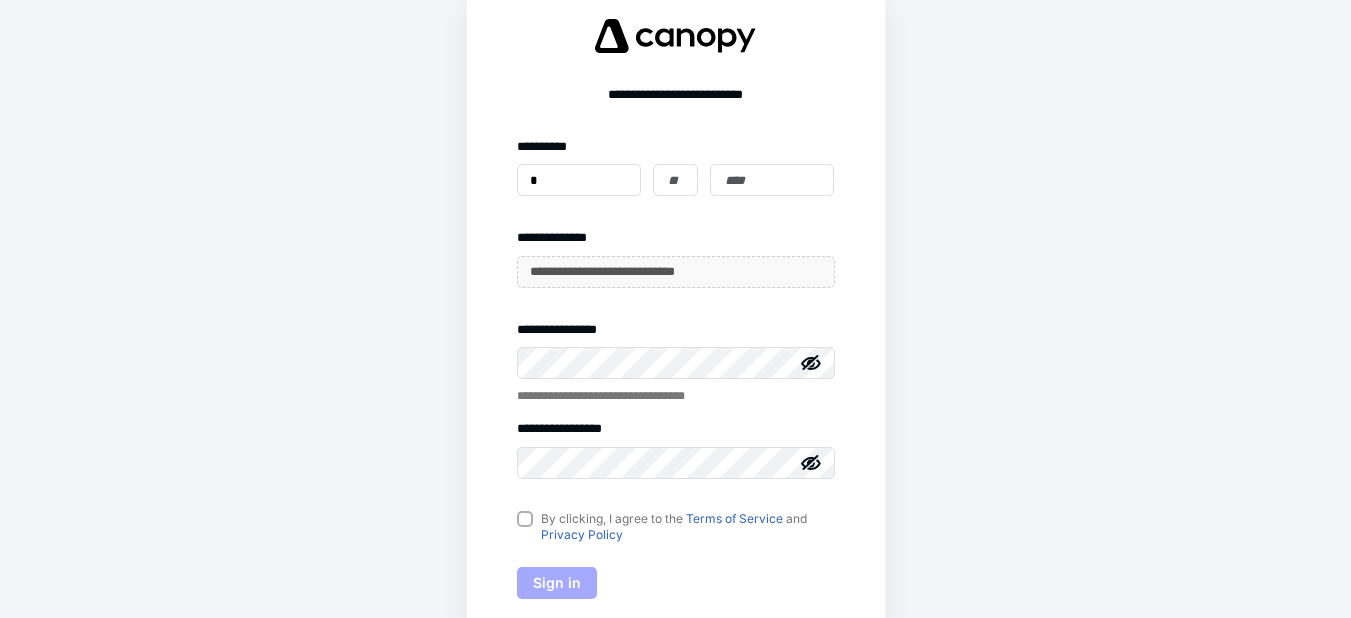 scroll, scrollTop: 0, scrollLeft: 0, axis: both 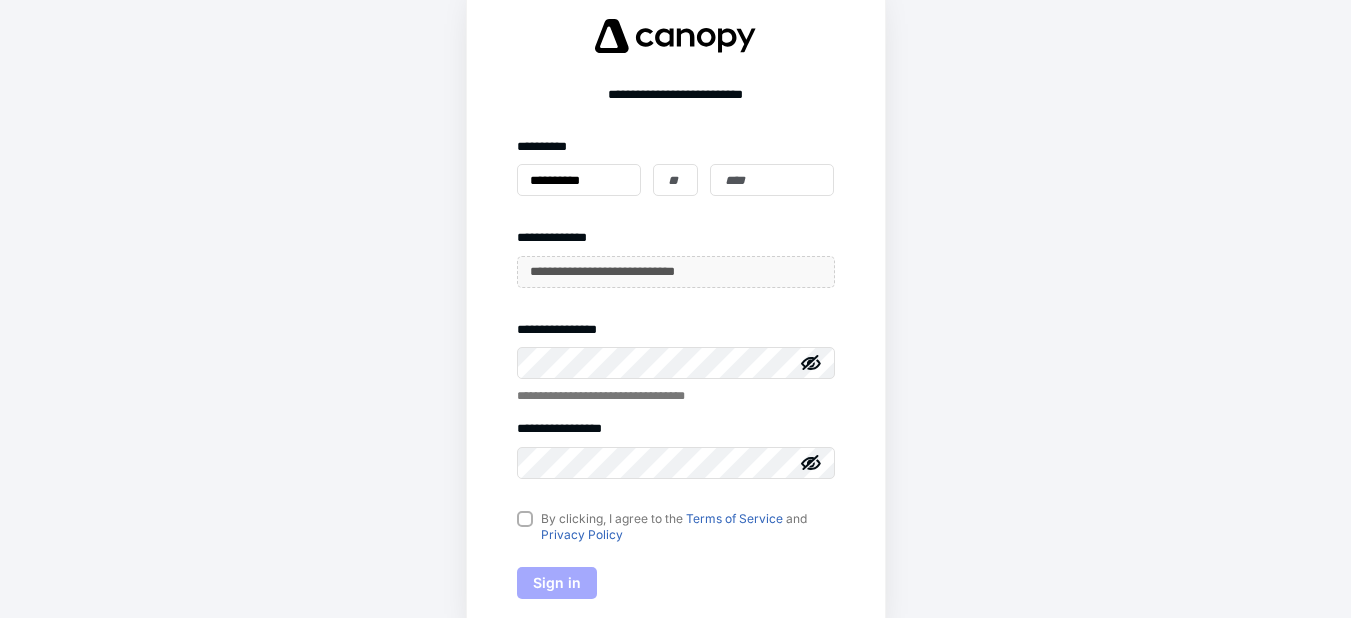 type on "**********" 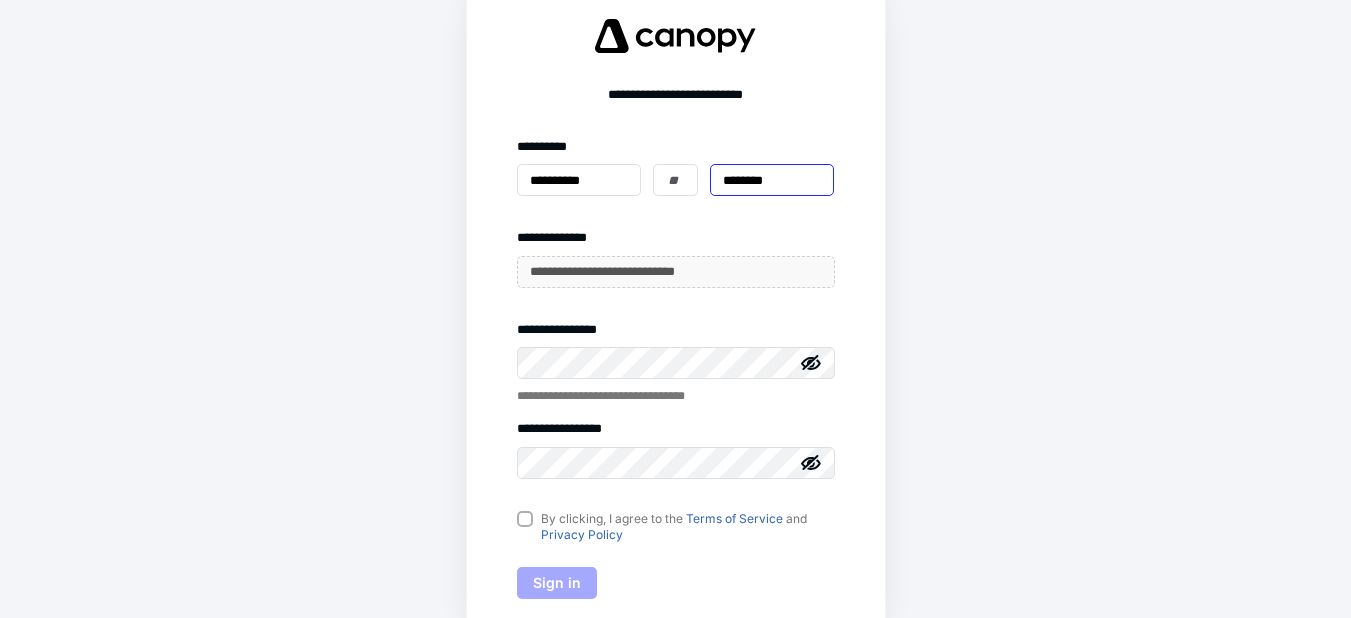 type on "********" 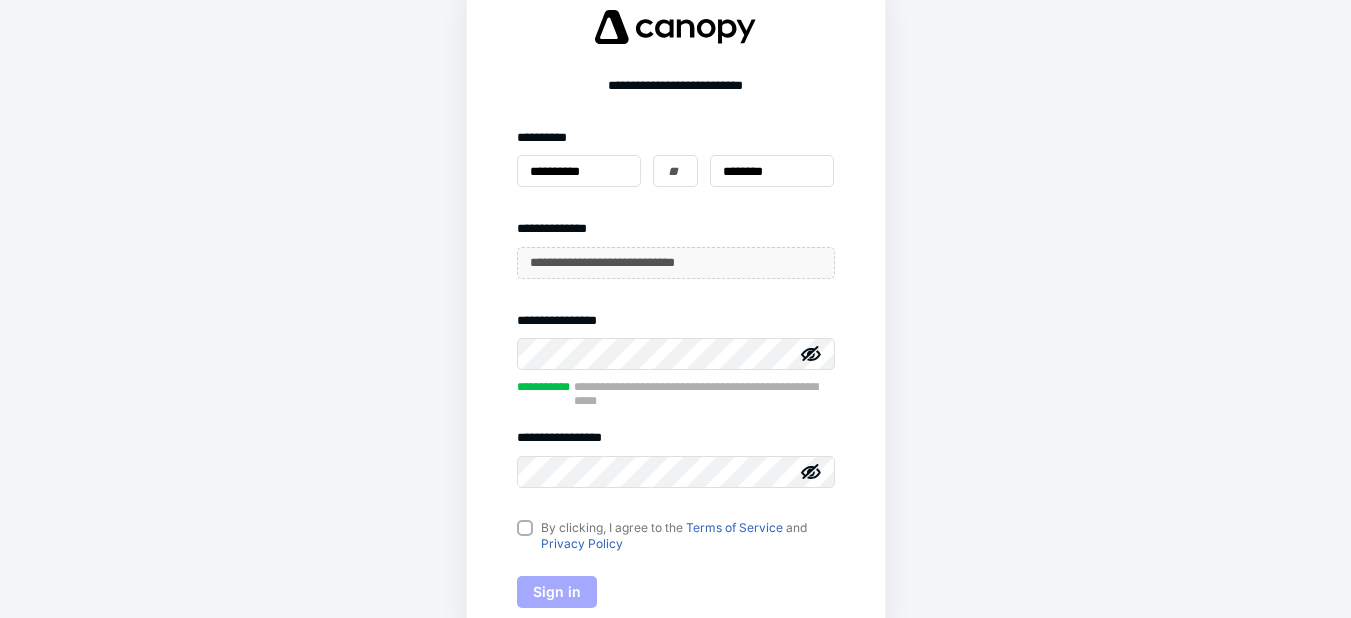 click on "By clicking, I agree to the   Terms of Service   and   Privacy Policy" at bounding box center (676, 536) 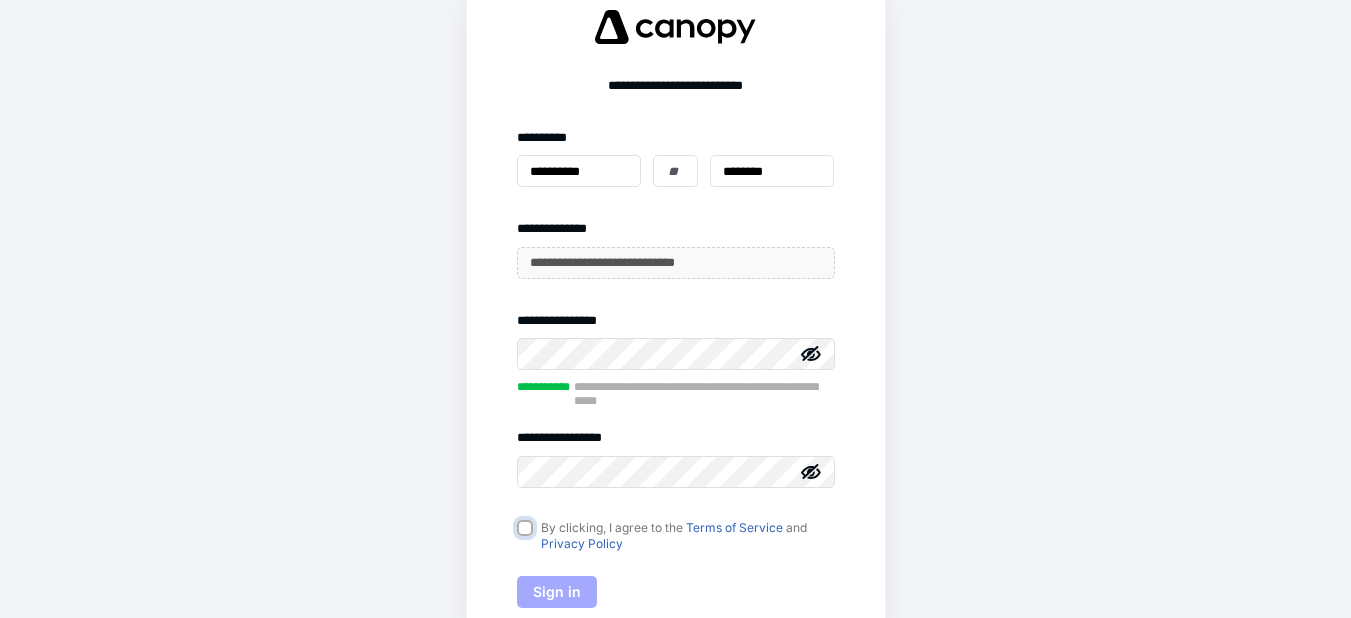 click on "By clicking, I agree to the   Terms of Service   and   Privacy Policy" at bounding box center (527, 529) 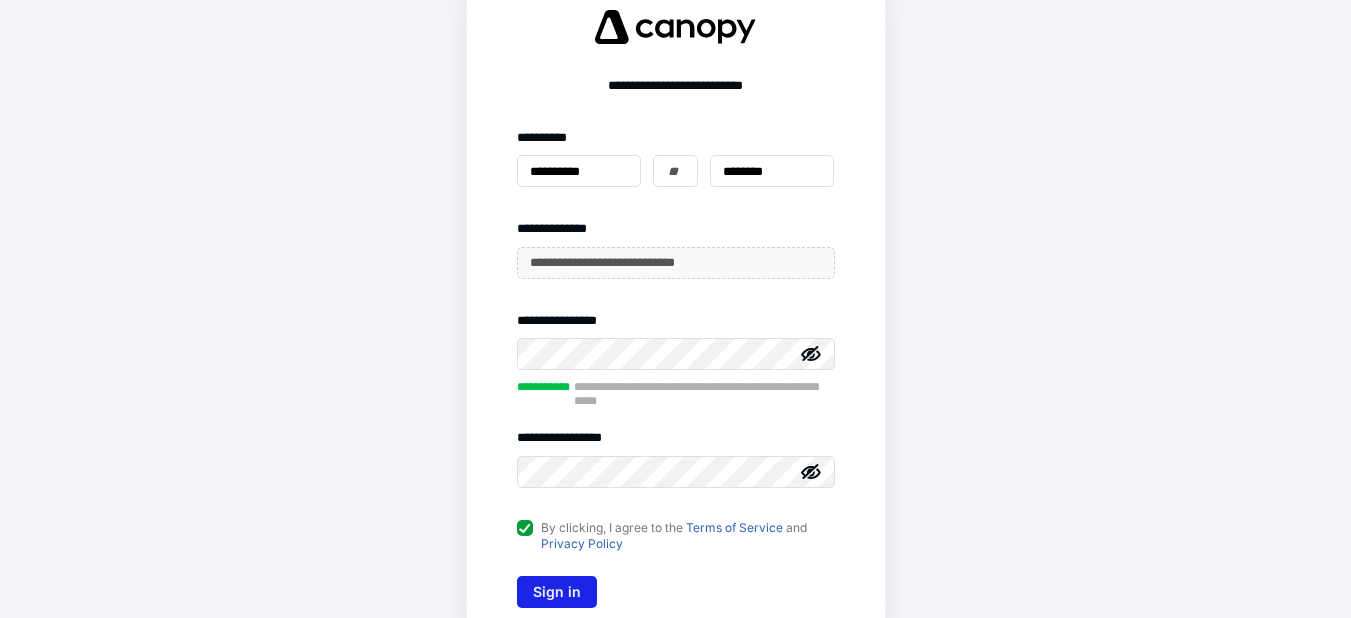 click on "Sign in" at bounding box center (557, 592) 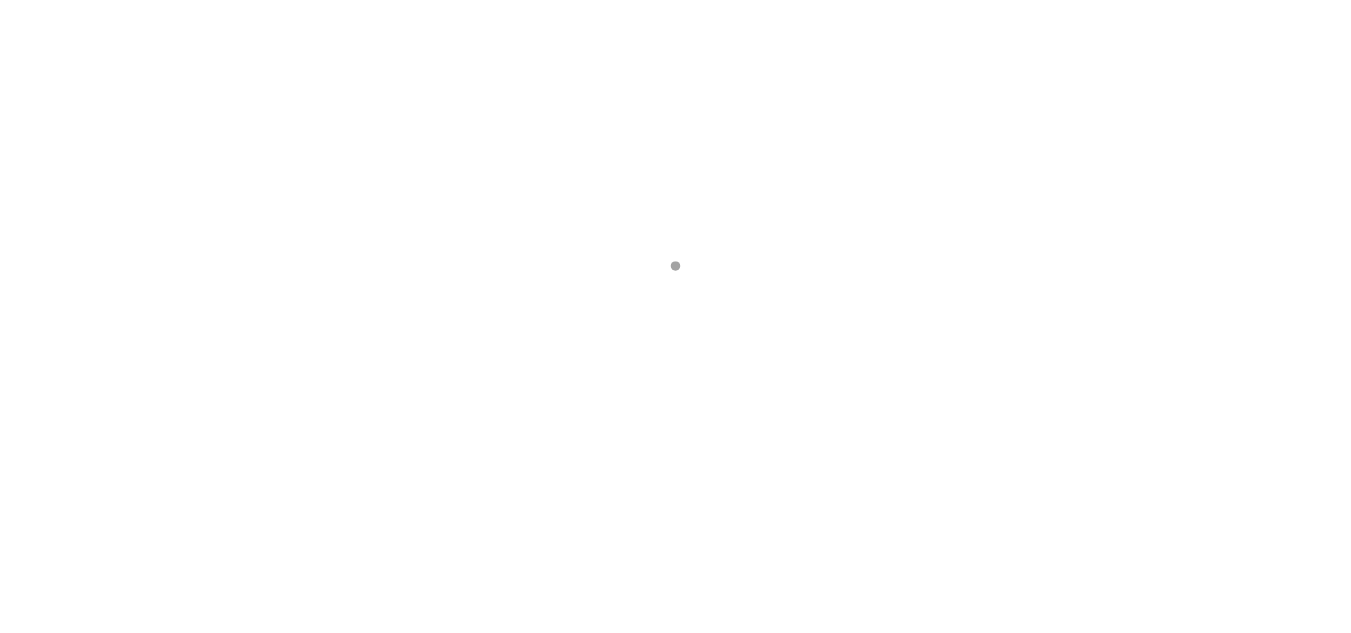 scroll, scrollTop: 0, scrollLeft: 0, axis: both 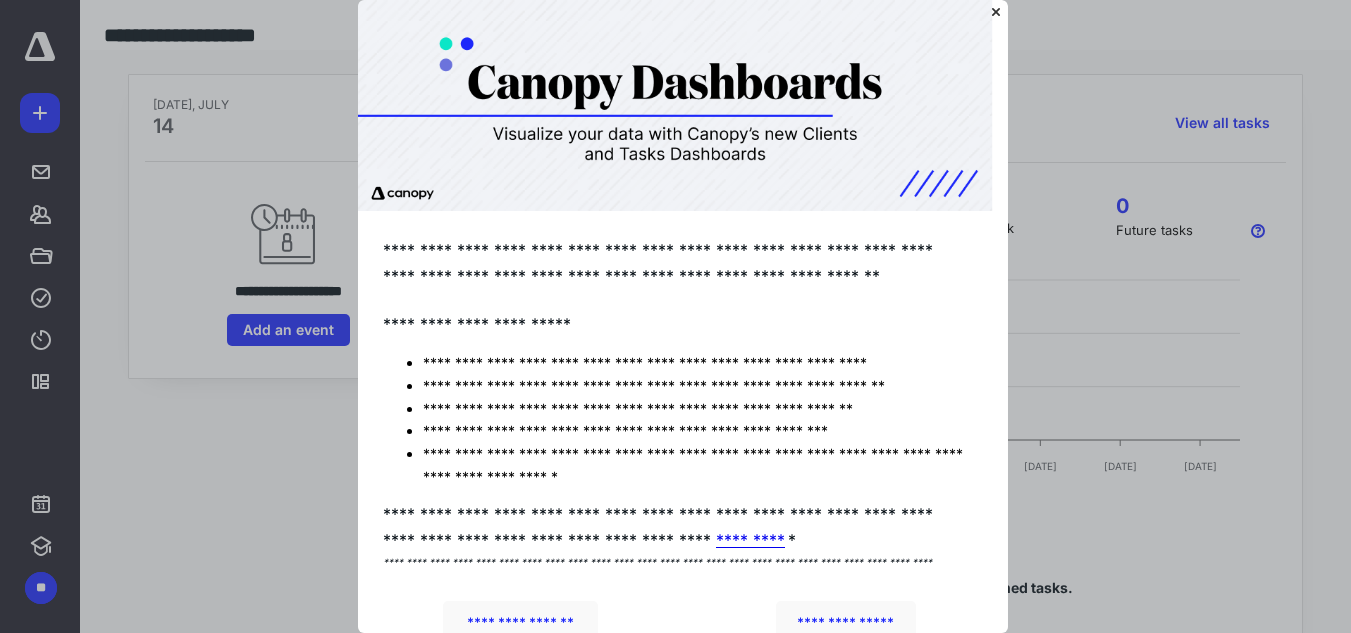 click 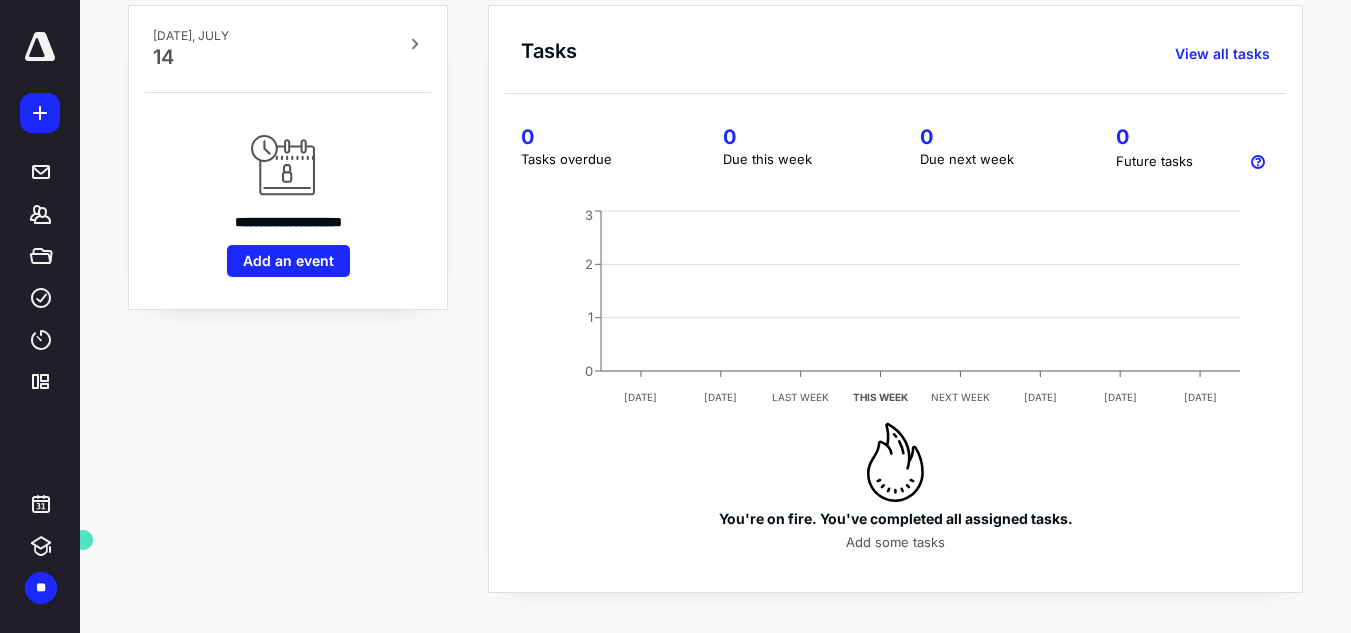 scroll, scrollTop: 0, scrollLeft: 0, axis: both 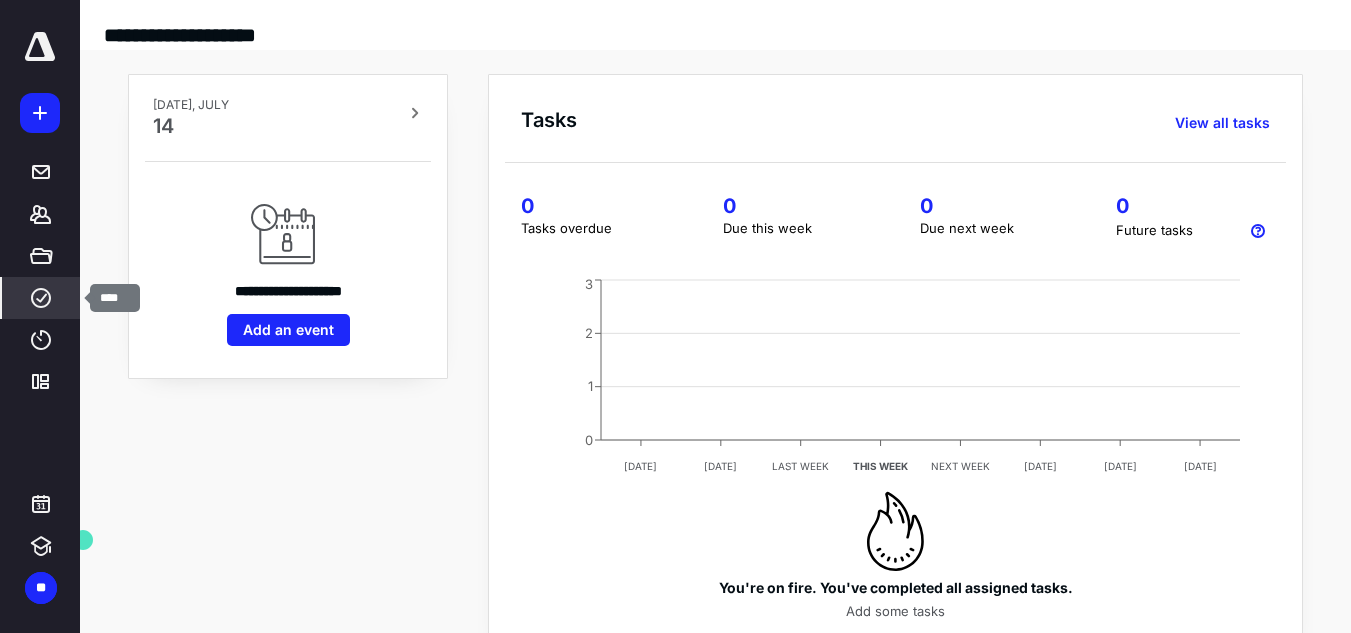 click 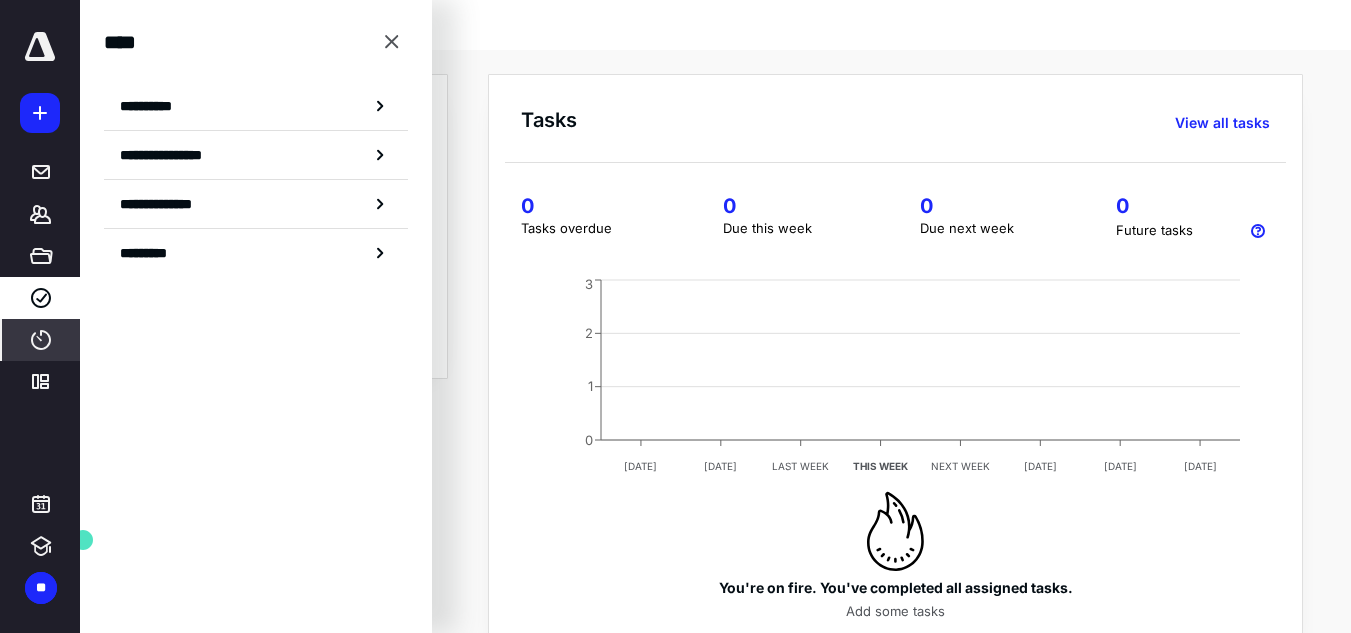 click on "****" at bounding box center (41, 340) 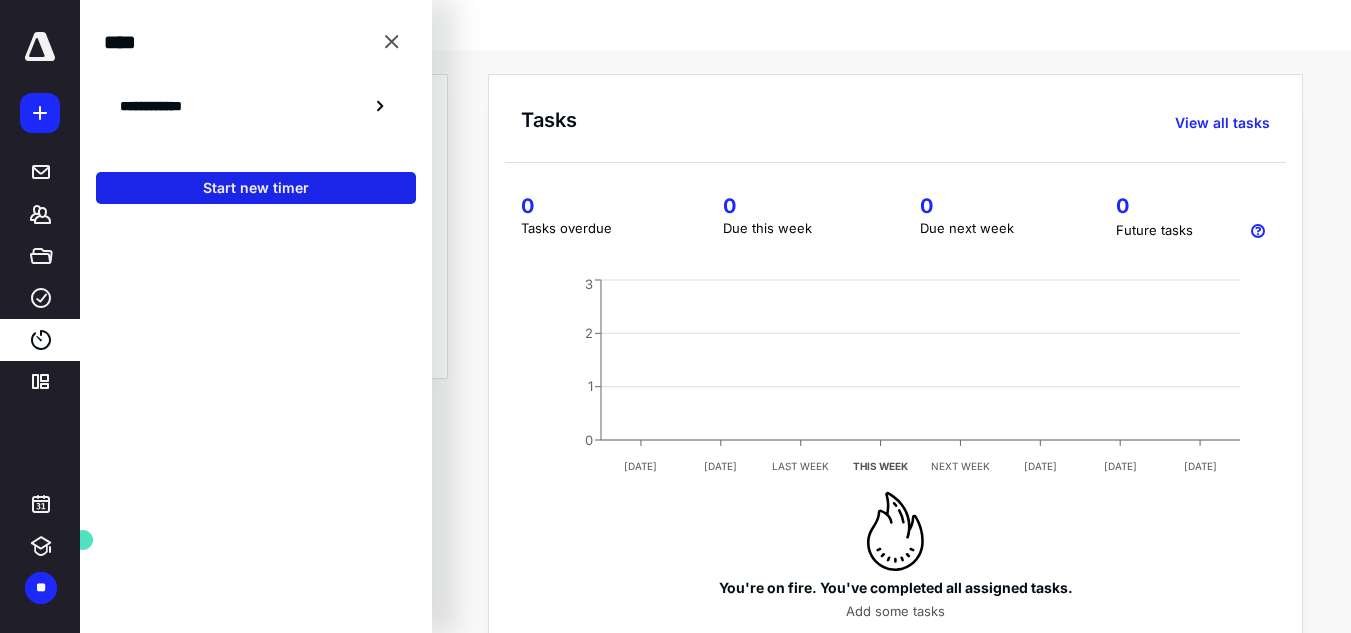 click on "Start new timer" at bounding box center (256, 188) 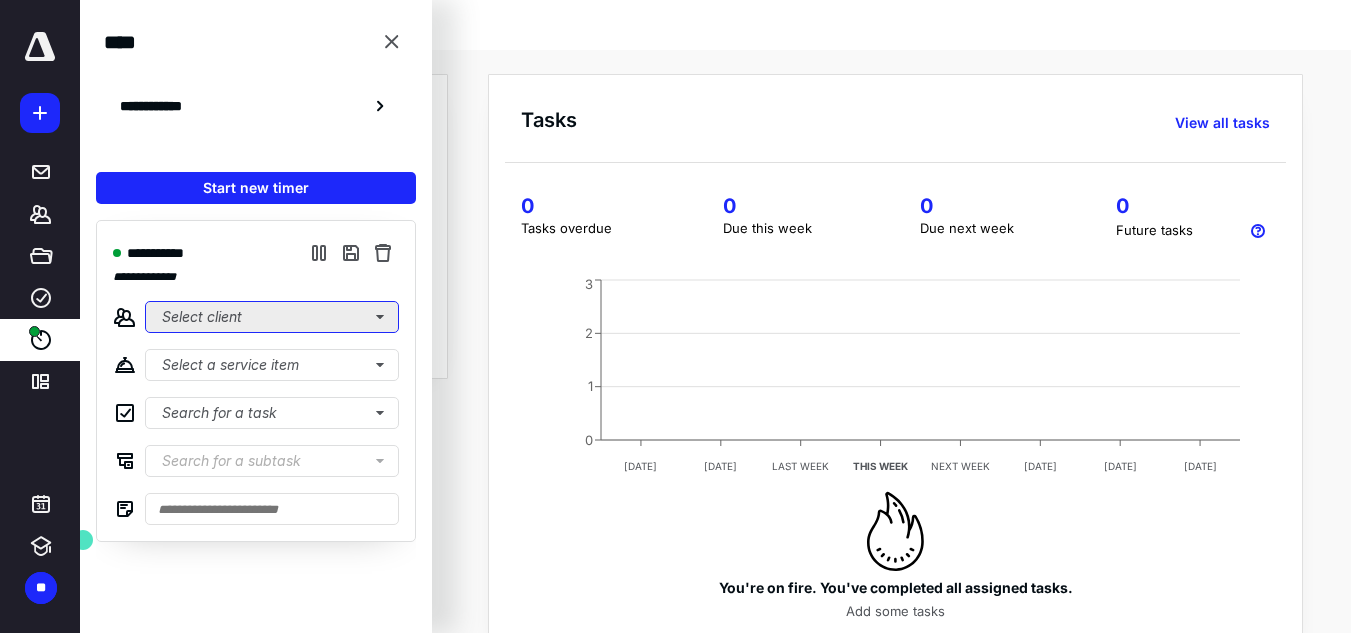 click on "Select client" at bounding box center [272, 317] 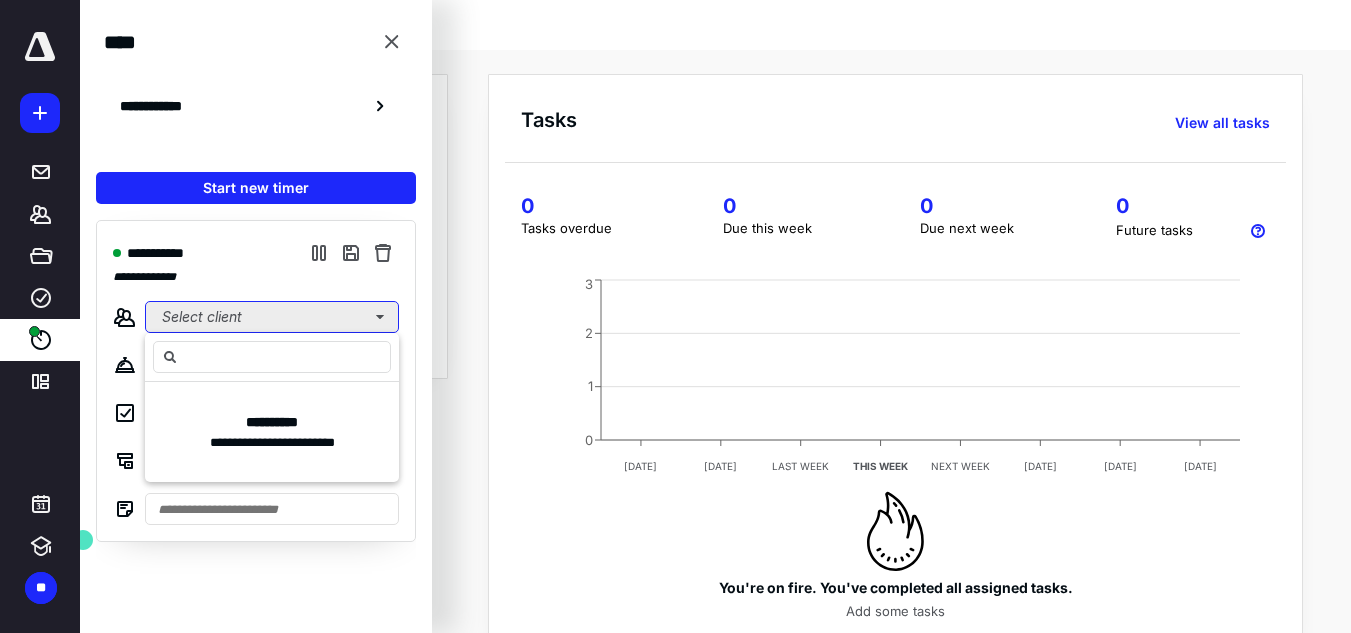 click on "Select client" at bounding box center (272, 317) 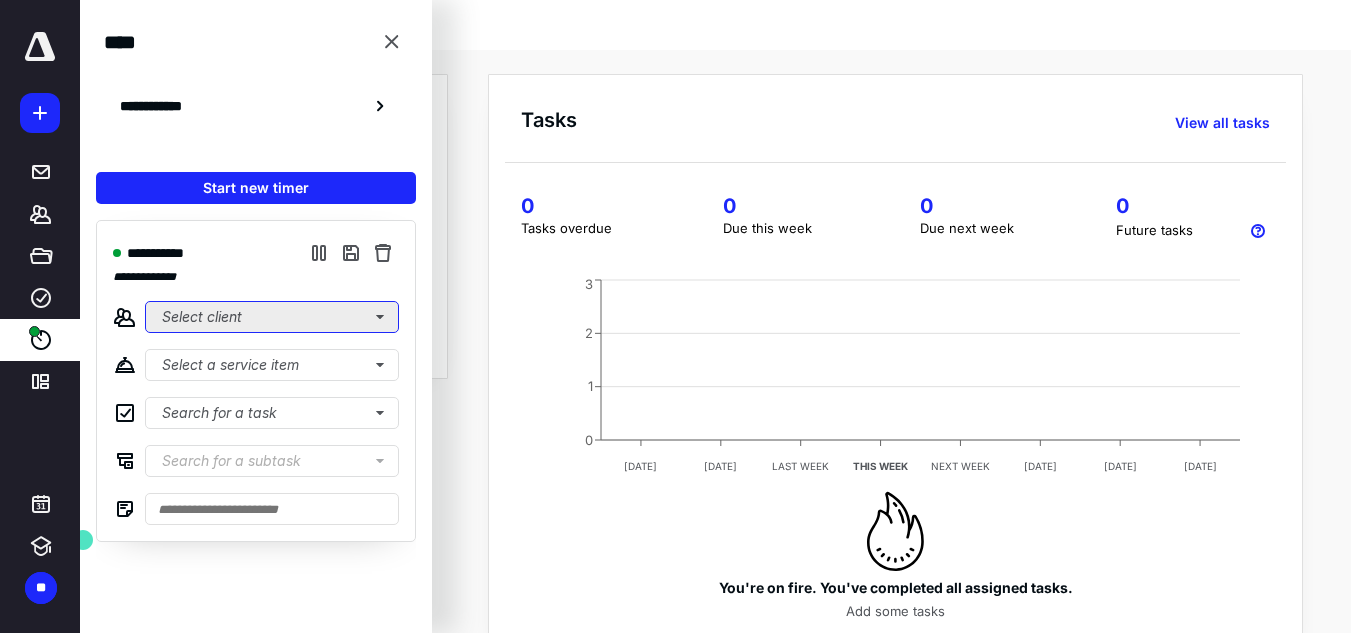 click on "Select client" at bounding box center [272, 317] 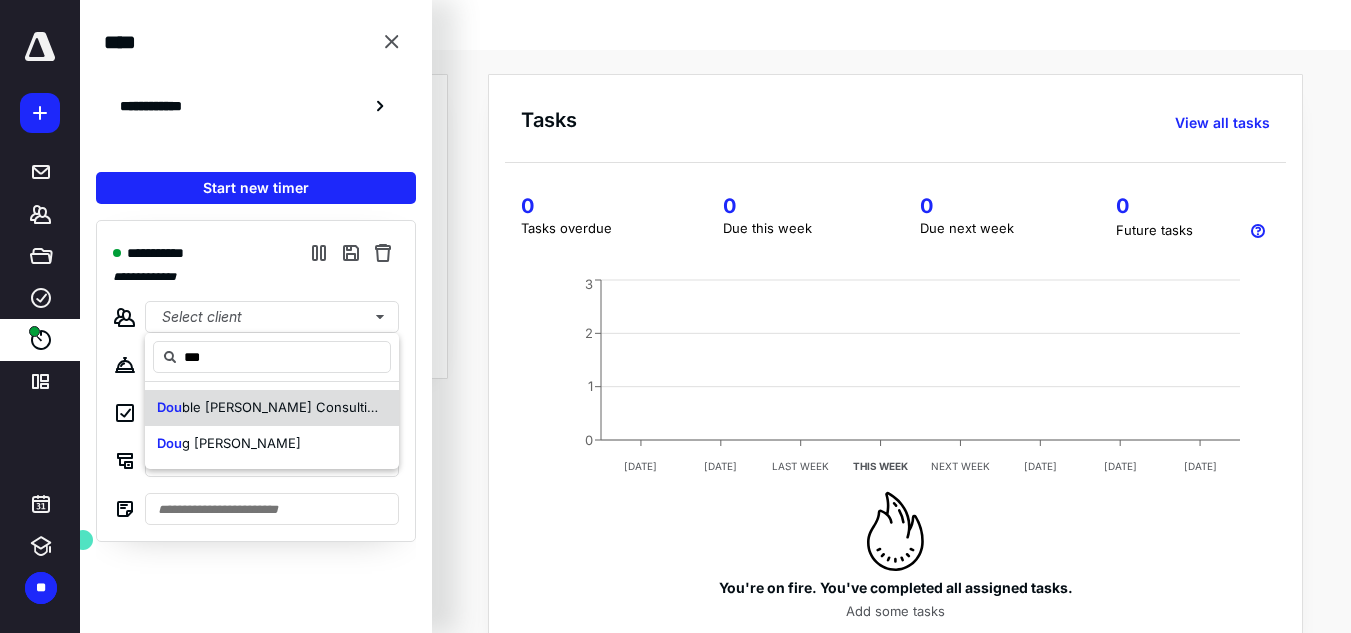 click on "ble Decker Consulting" at bounding box center (282, 407) 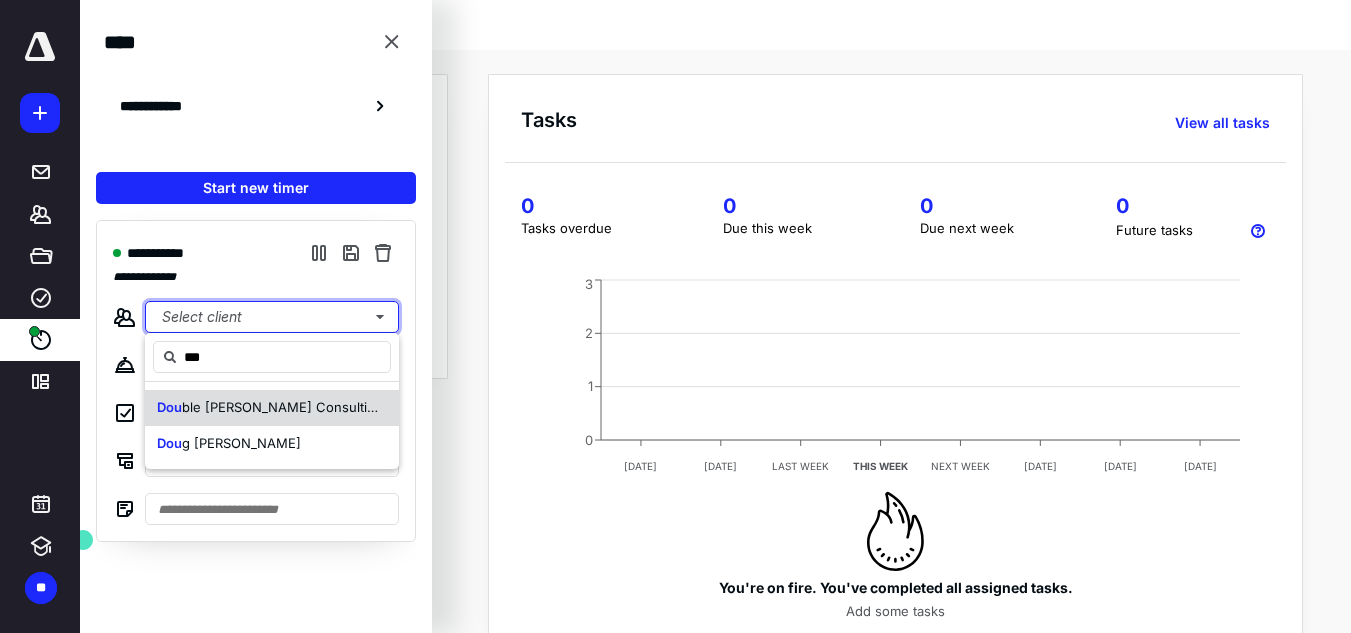 type 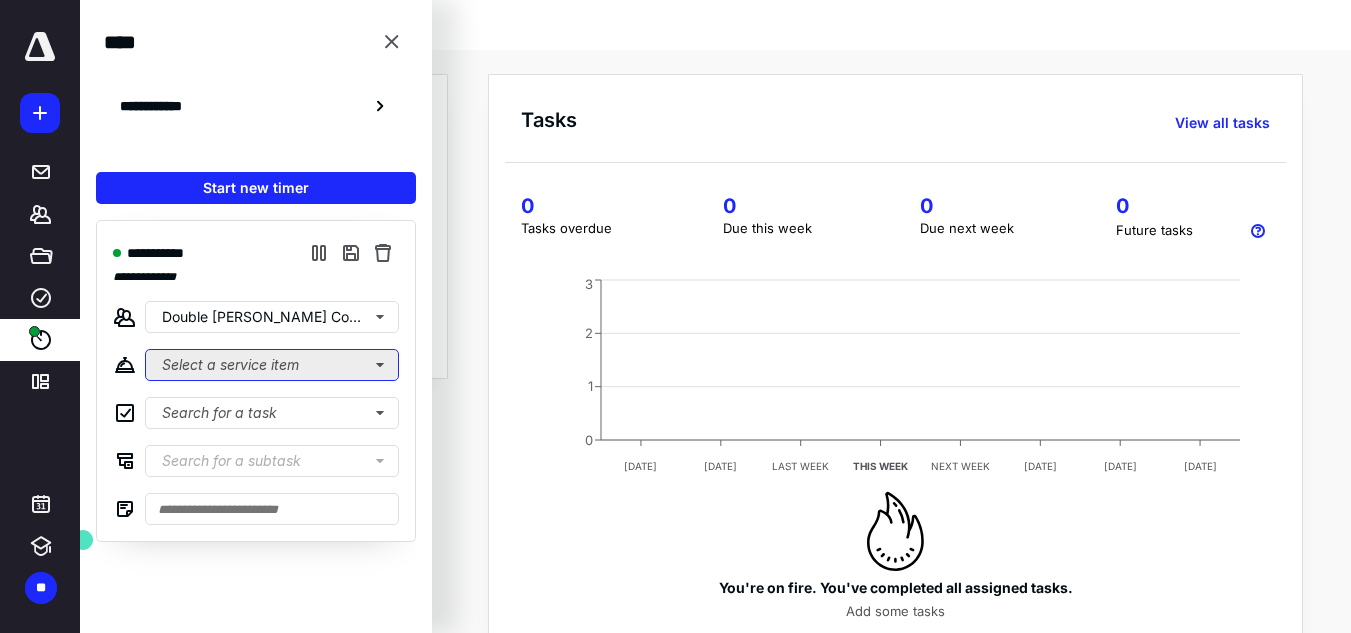 click on "Select a service item" at bounding box center (272, 365) 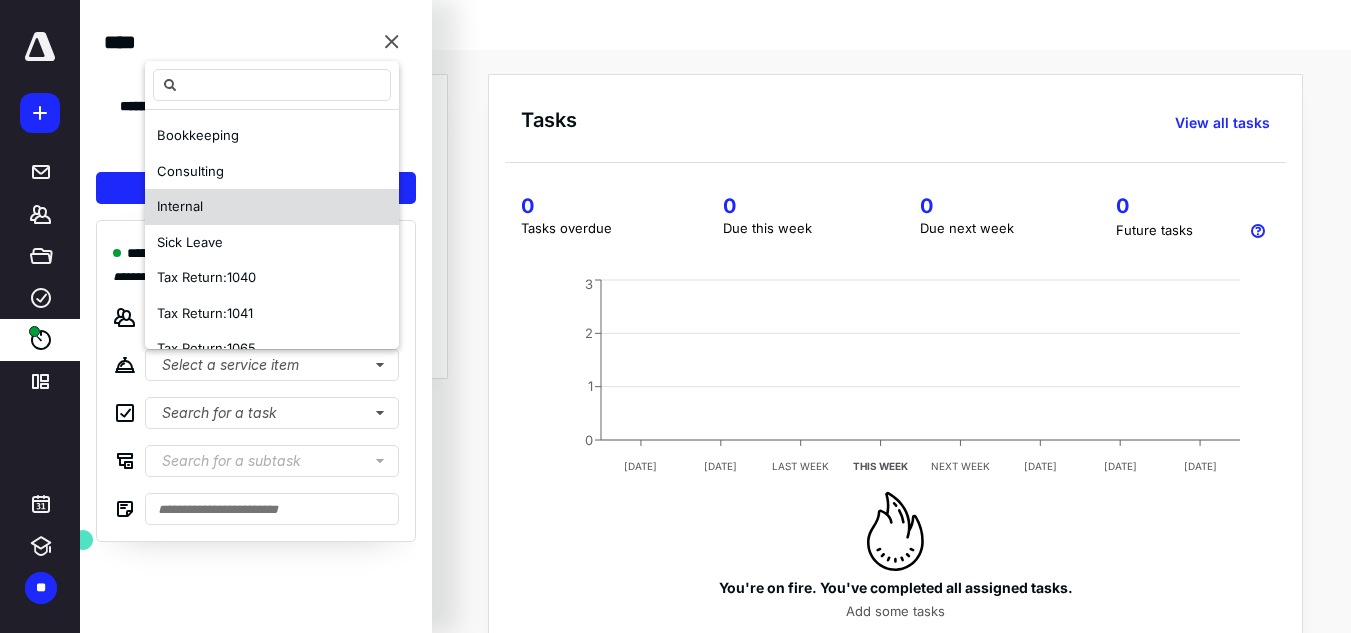 click on "Internal" at bounding box center [272, 207] 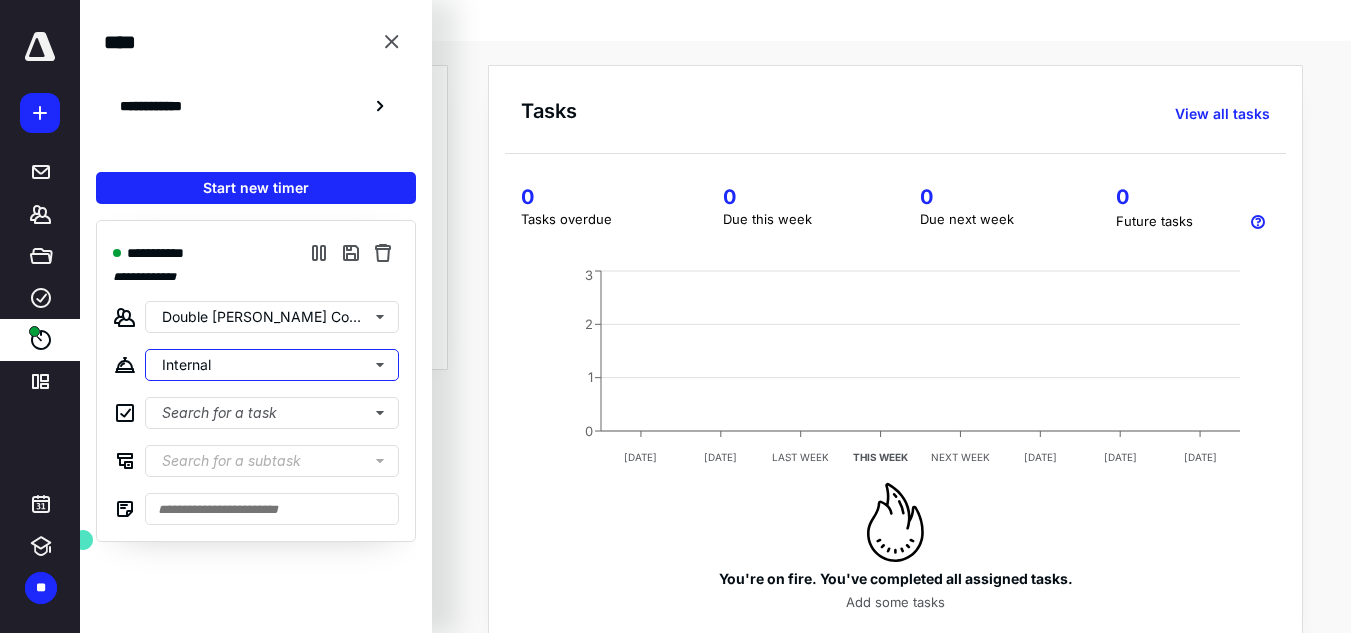 scroll, scrollTop: 7, scrollLeft: 0, axis: vertical 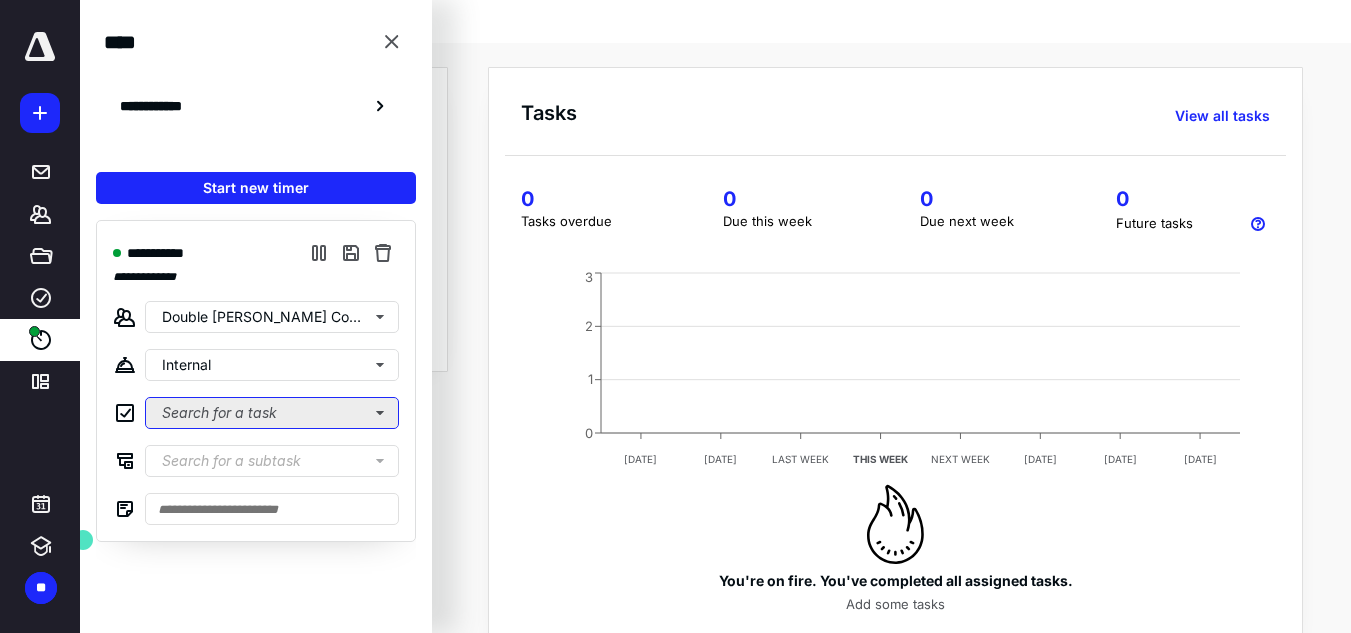 click on "Search for a task" at bounding box center [272, 413] 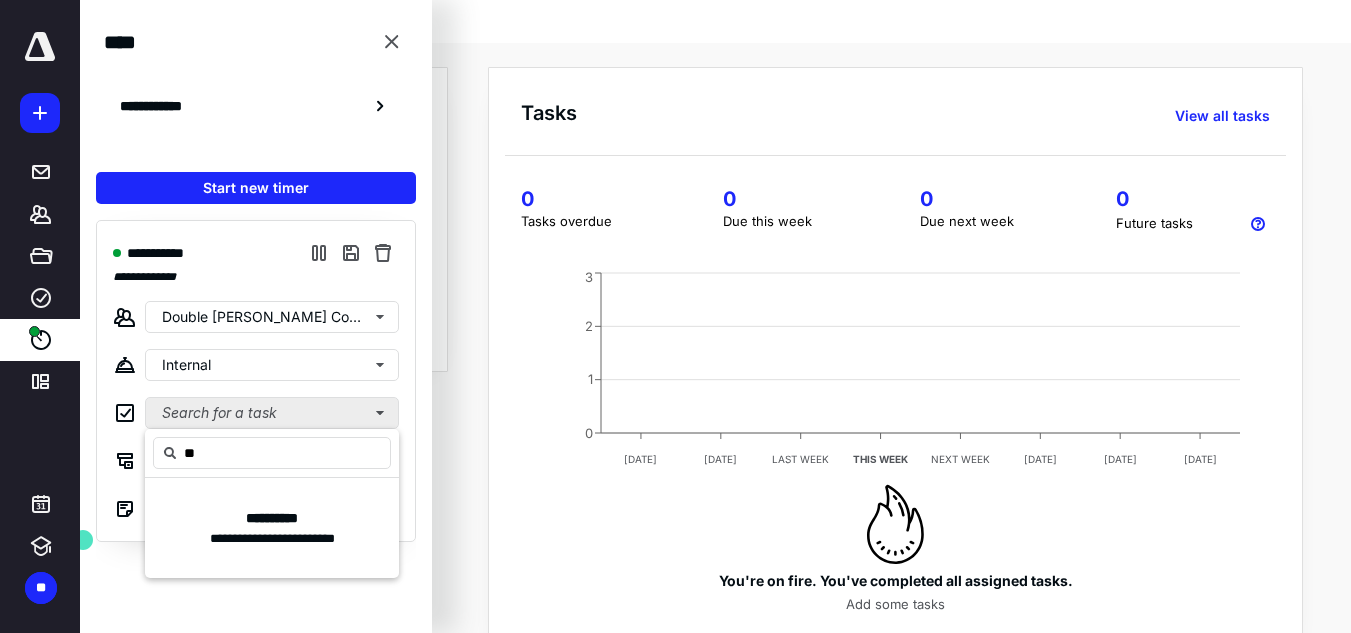 type on "*" 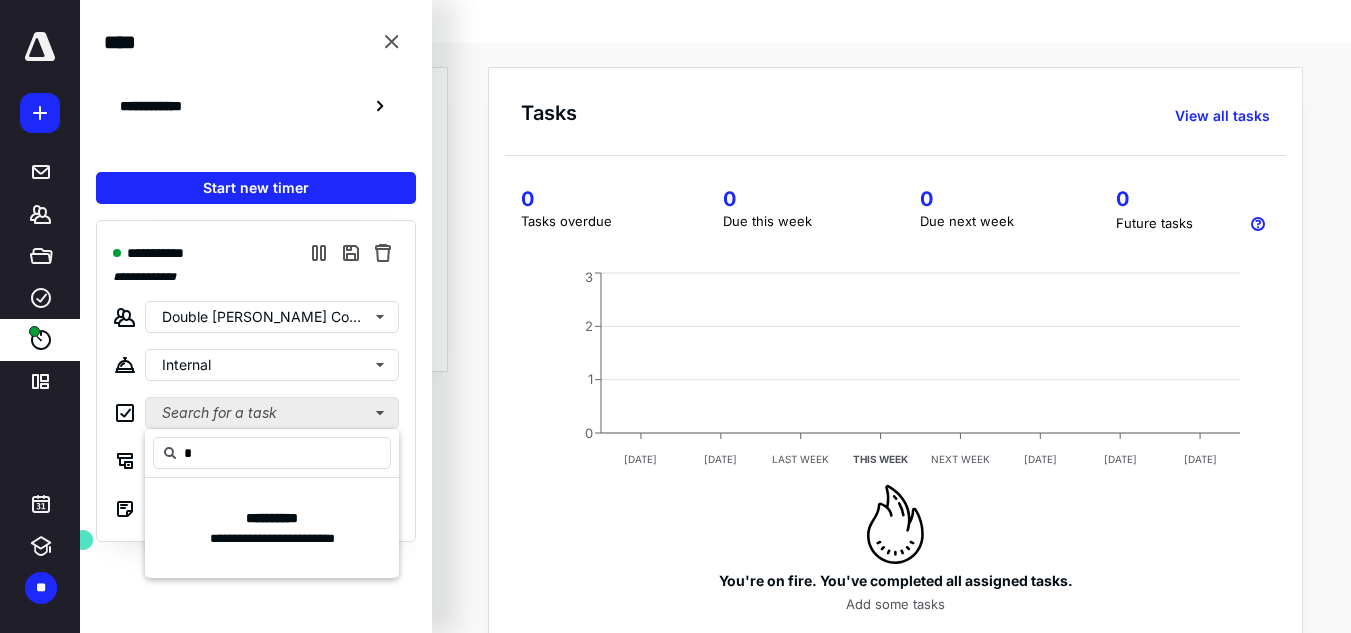 type 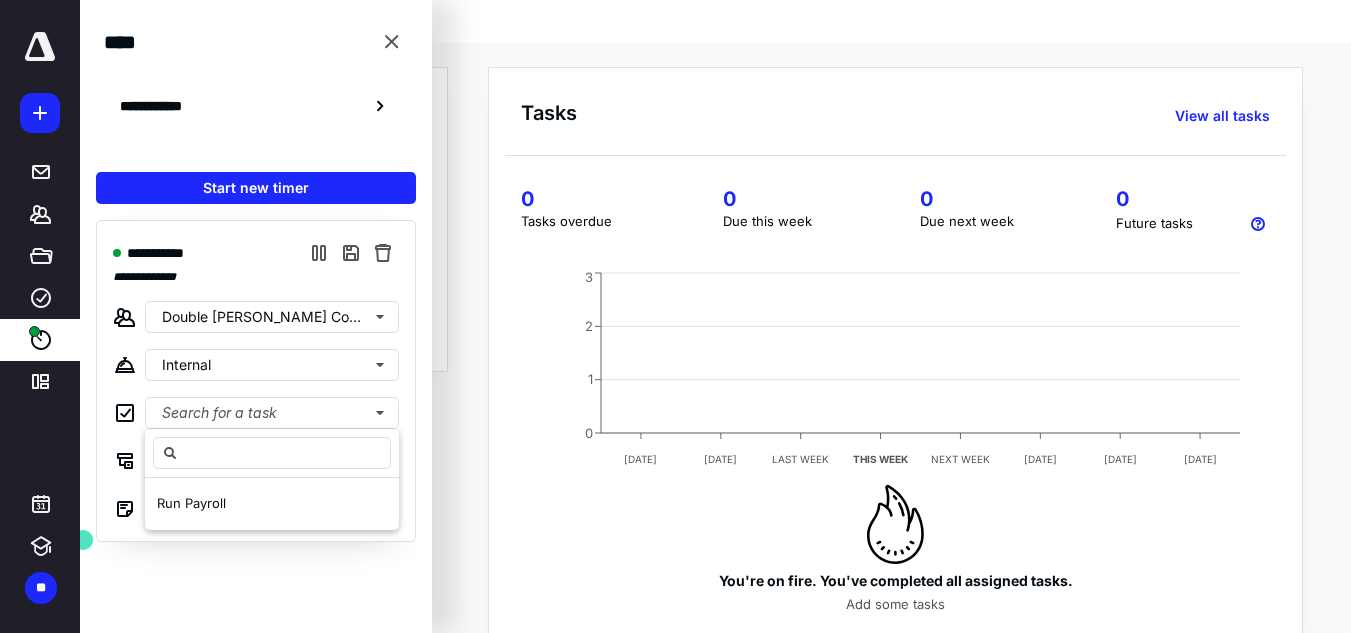 click on "**********" at bounding box center (256, 381) 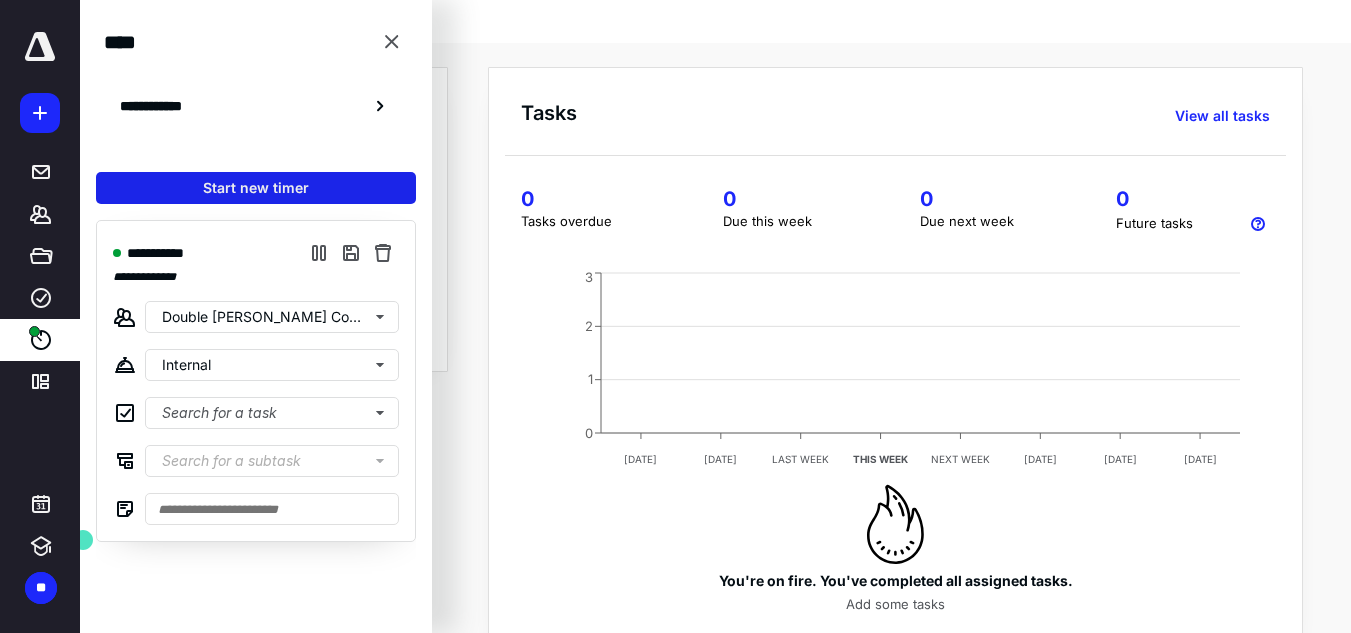 click on "Start new timer" at bounding box center [256, 188] 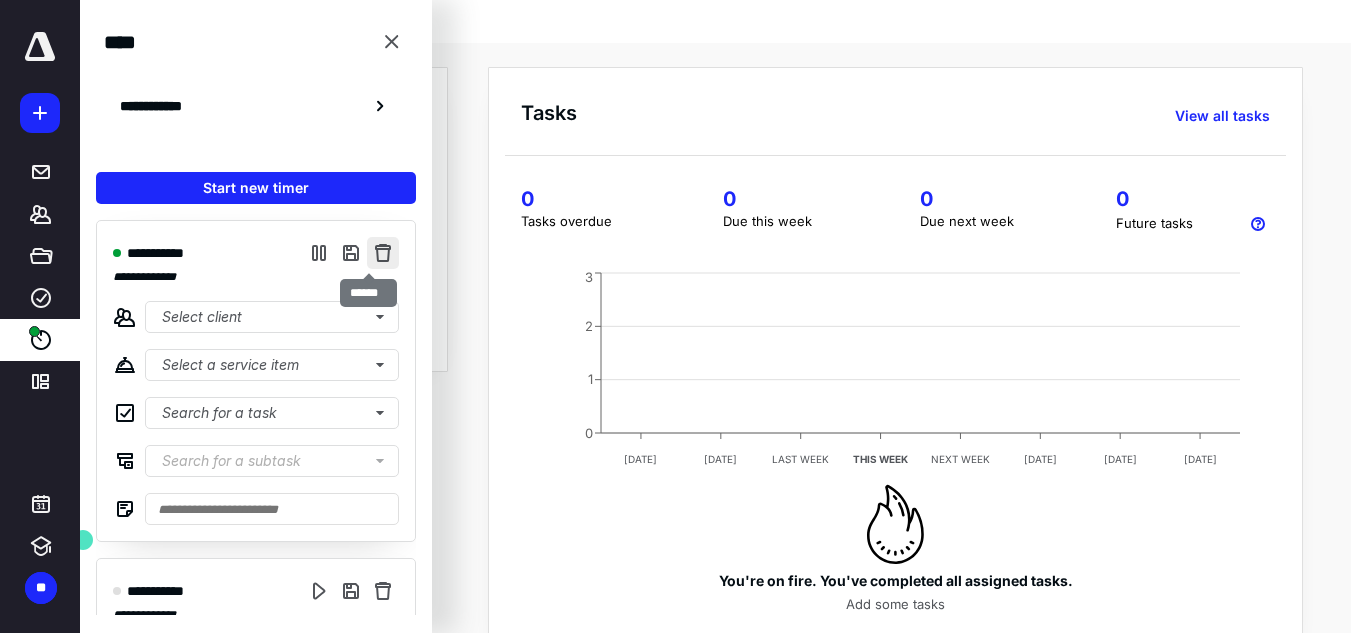 click at bounding box center (383, 253) 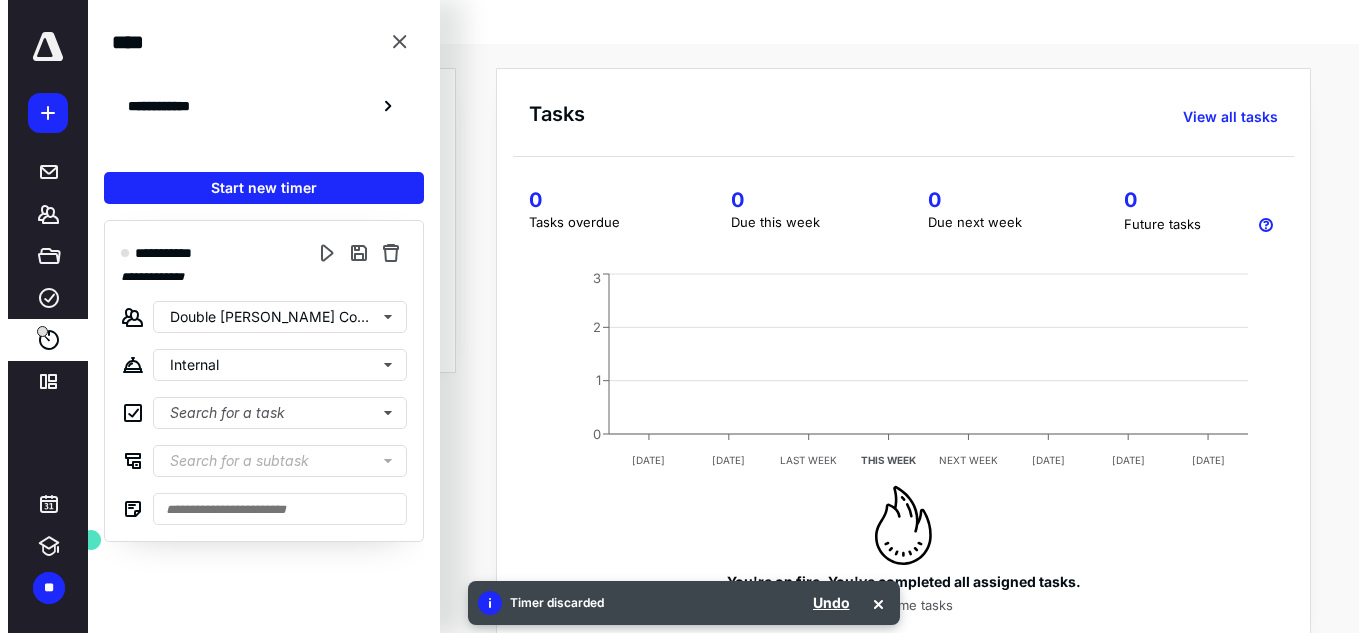 scroll, scrollTop: 0, scrollLeft: 0, axis: both 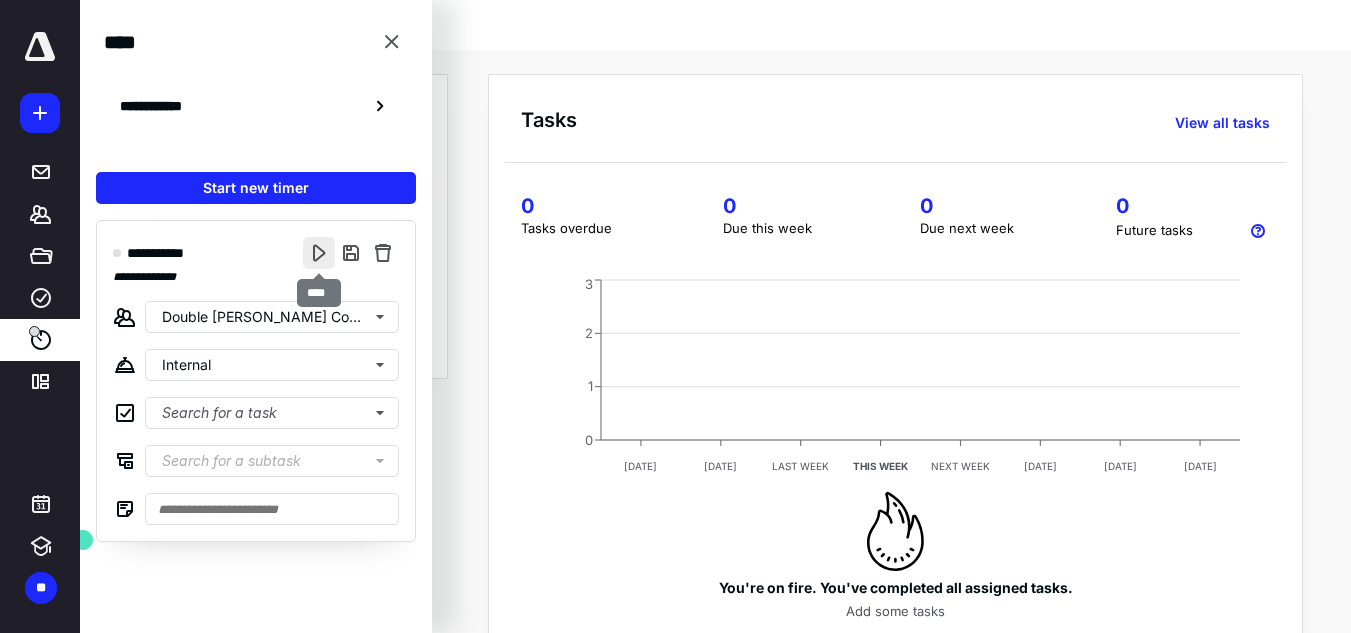 click at bounding box center (319, 253) 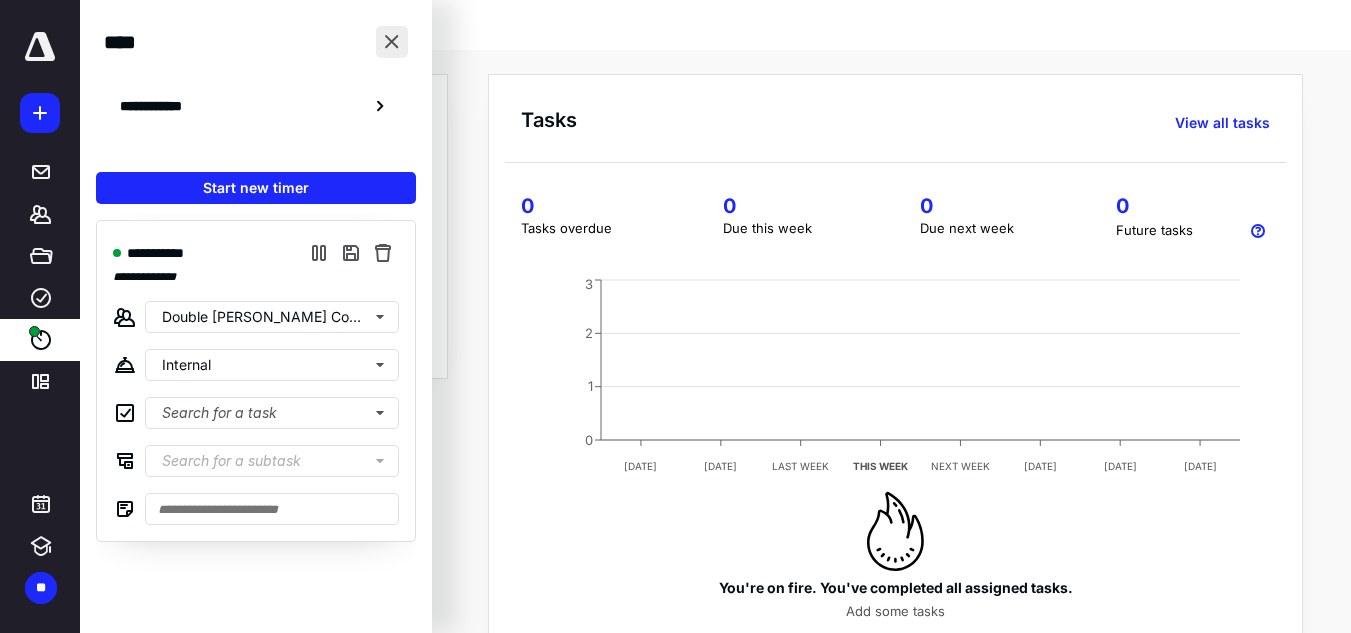 click at bounding box center [392, 42] 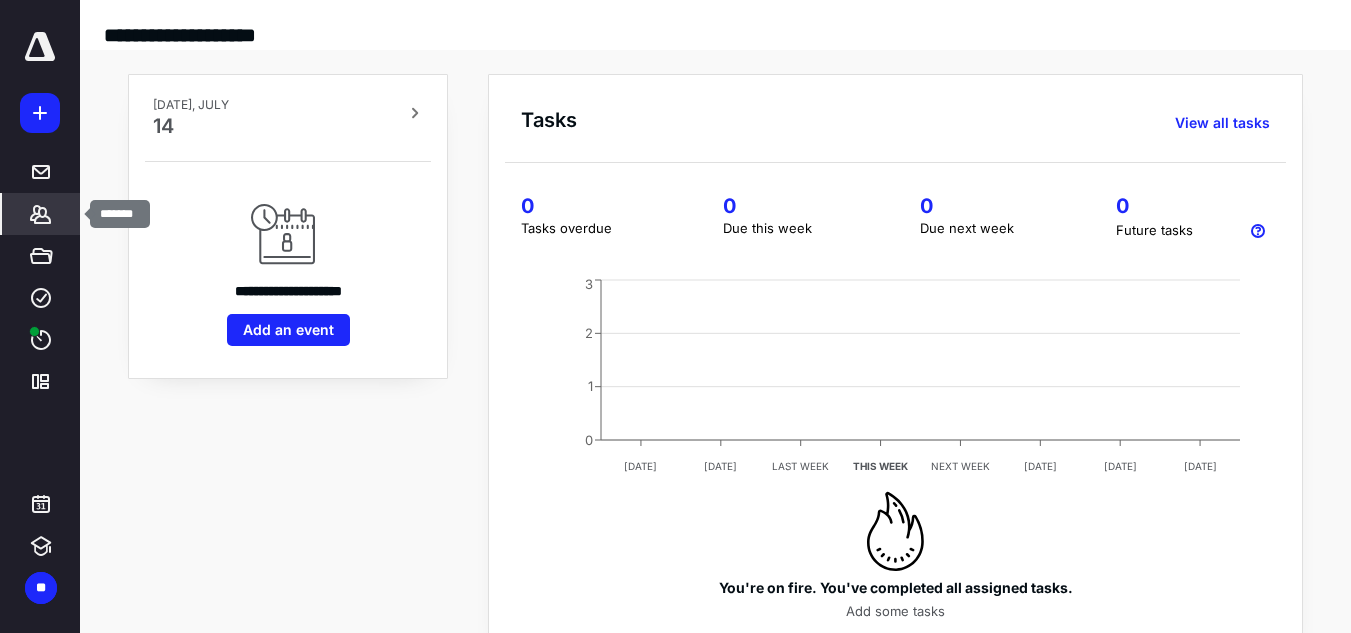 click 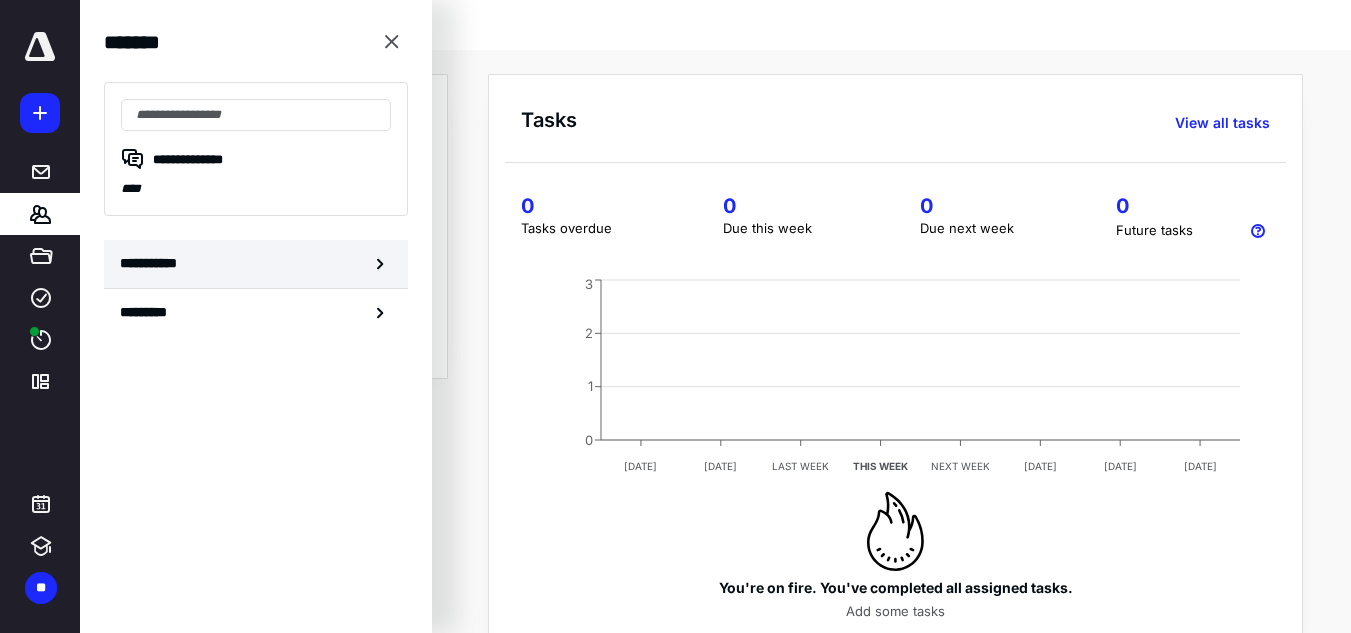 click 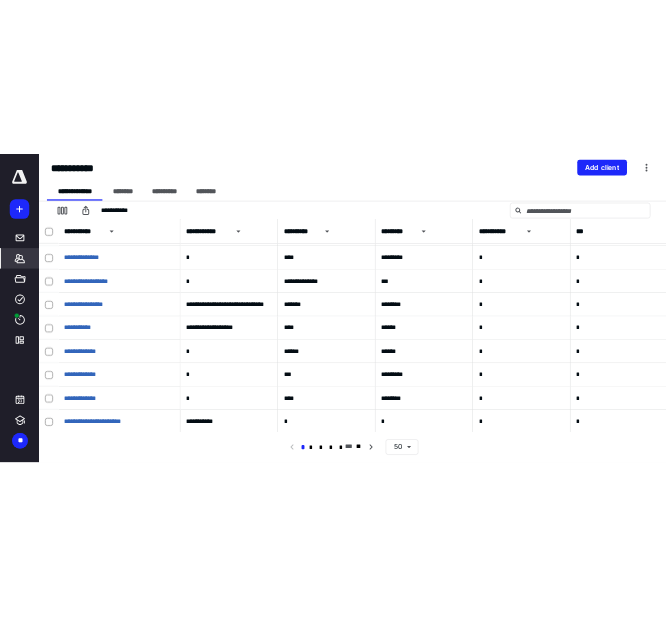 scroll, scrollTop: 0, scrollLeft: 0, axis: both 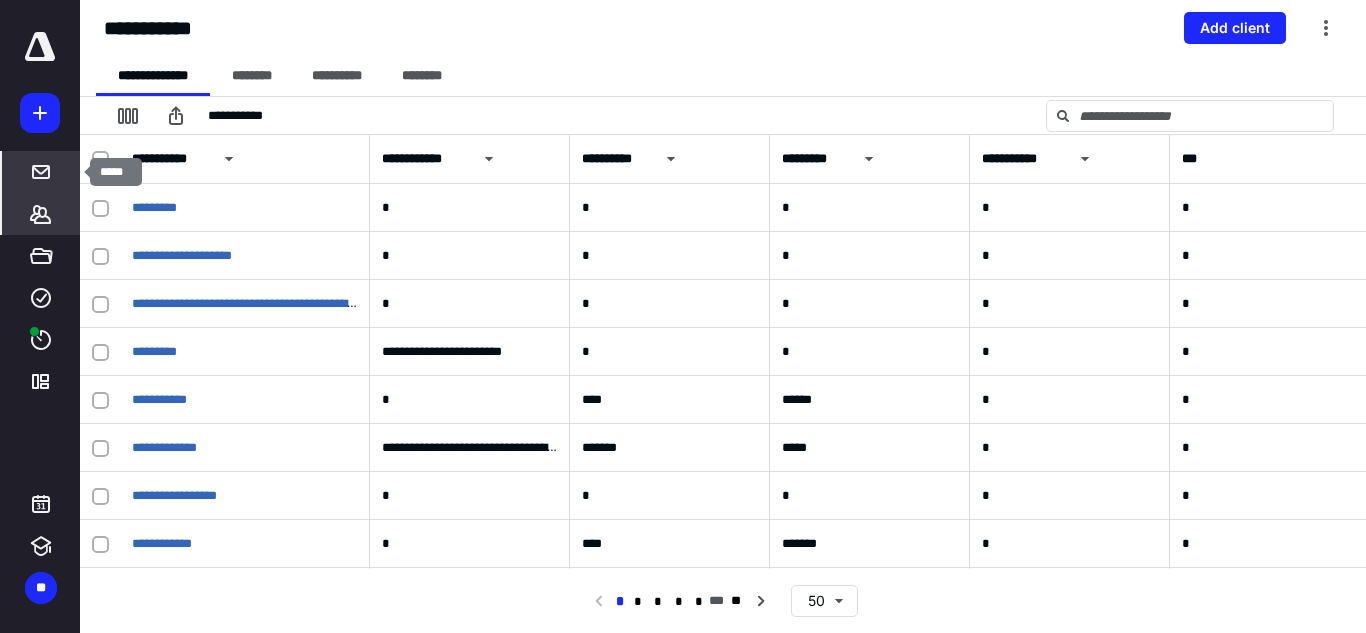 click 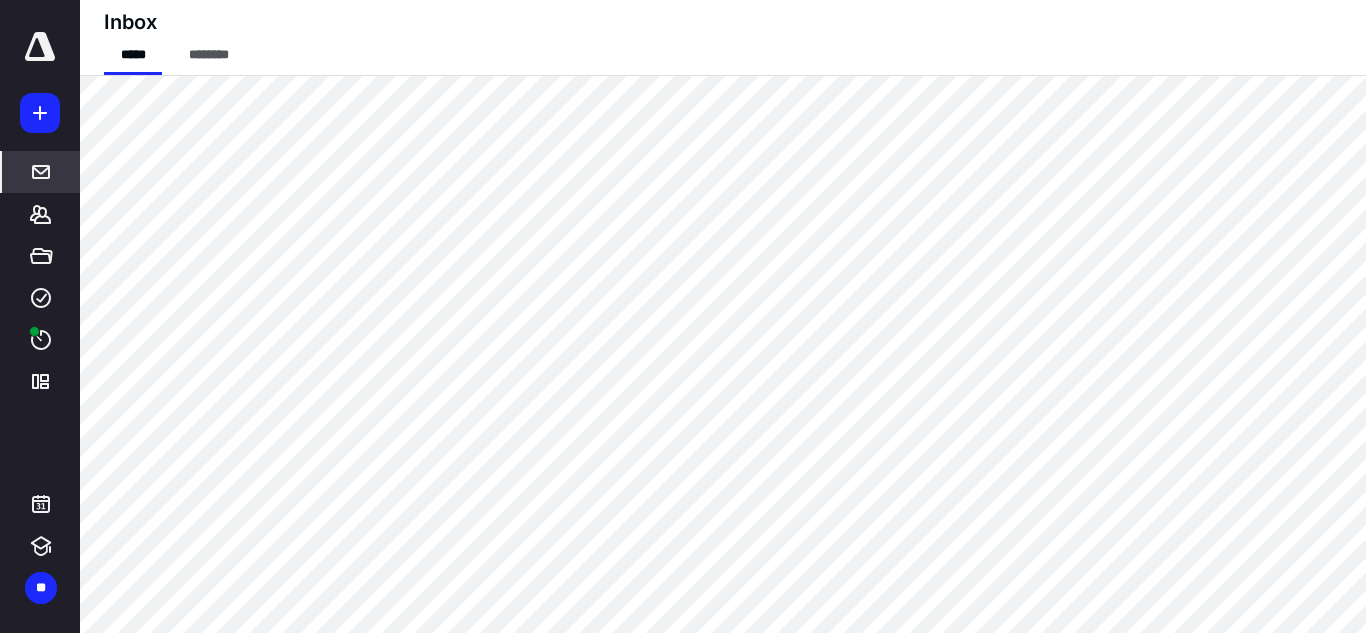 click at bounding box center [40, 47] 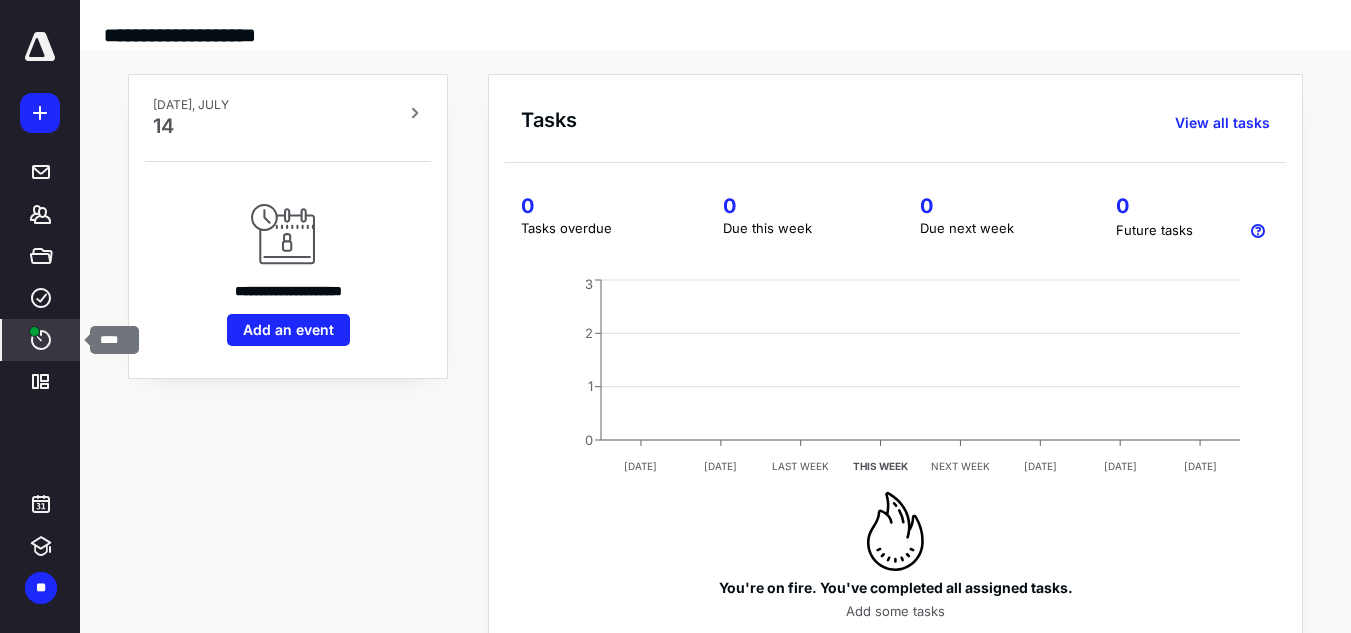 click on "****" at bounding box center [41, 340] 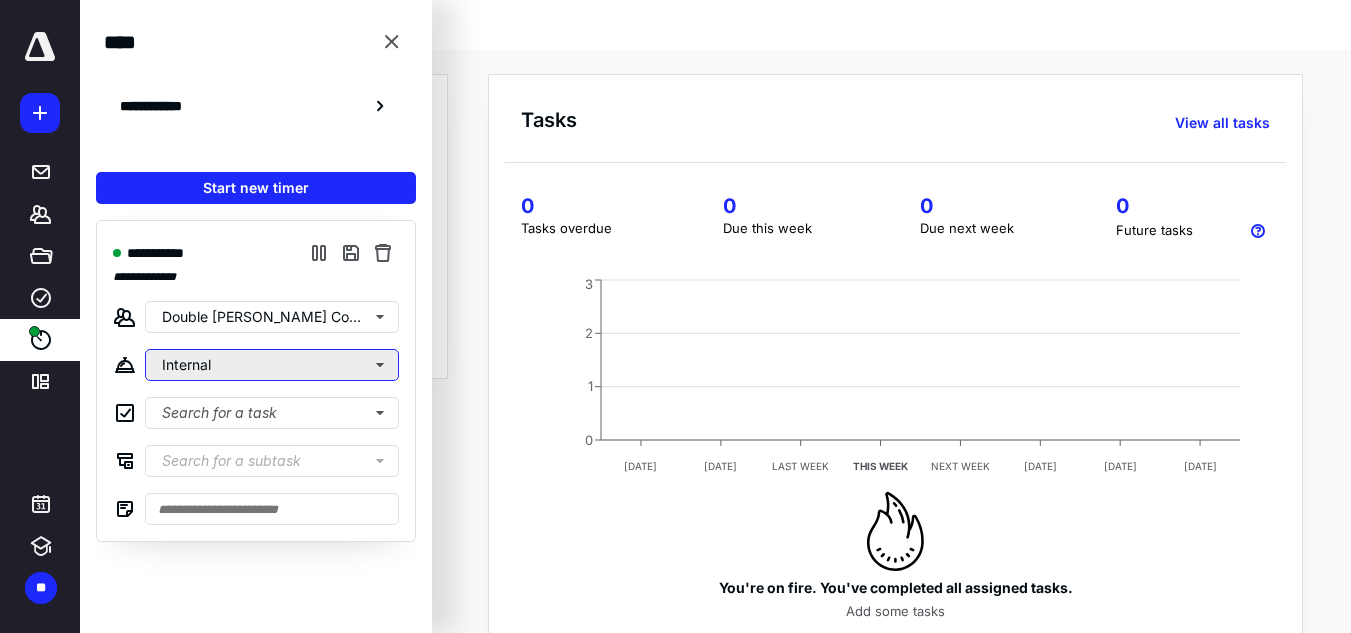 click on "Internal" at bounding box center (272, 365) 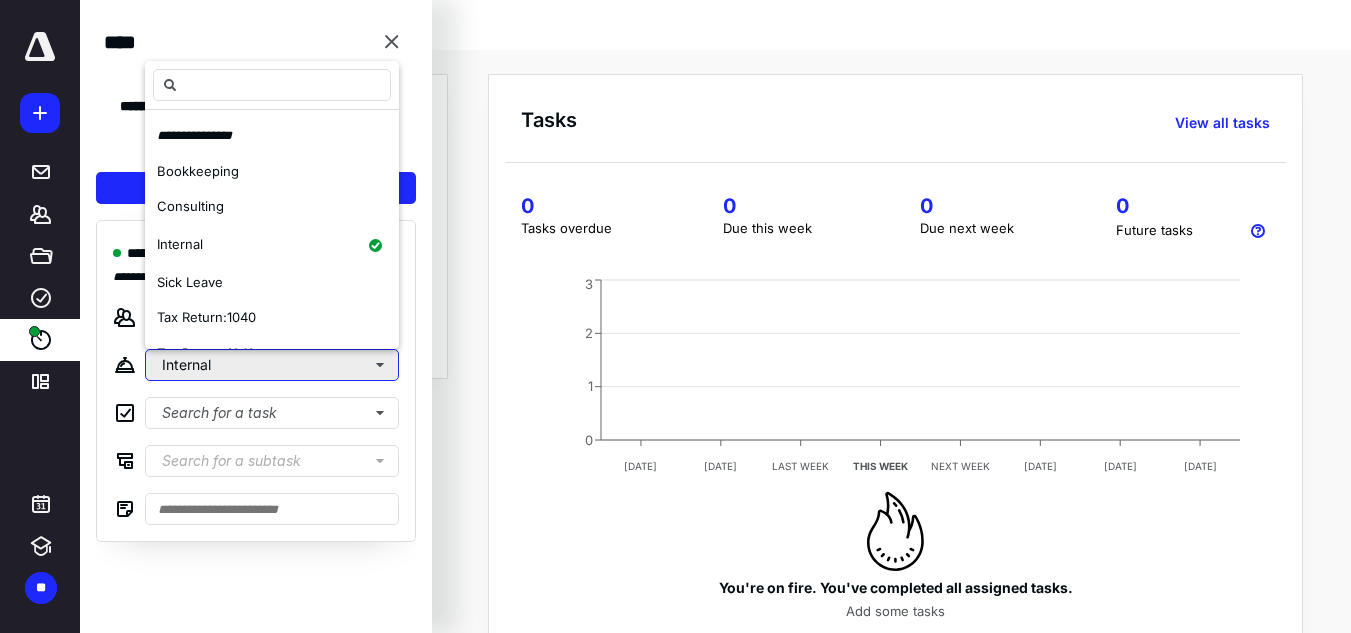 click on "Internal" at bounding box center (272, 365) 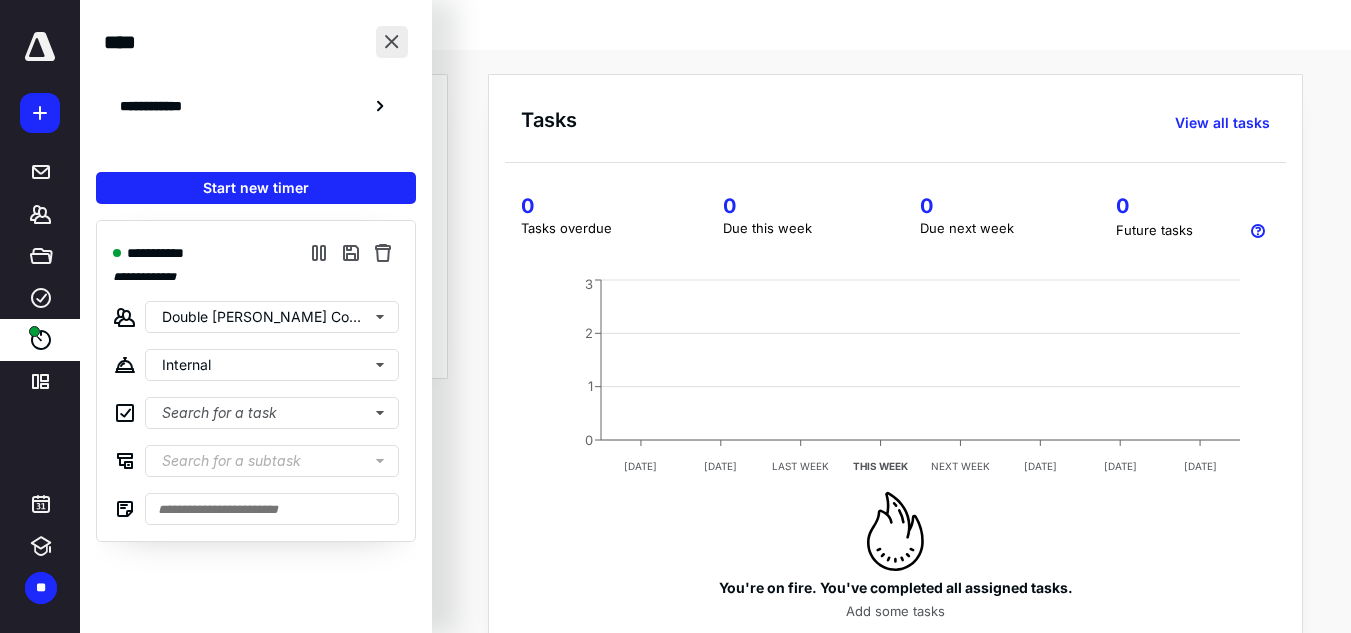 click at bounding box center (392, 42) 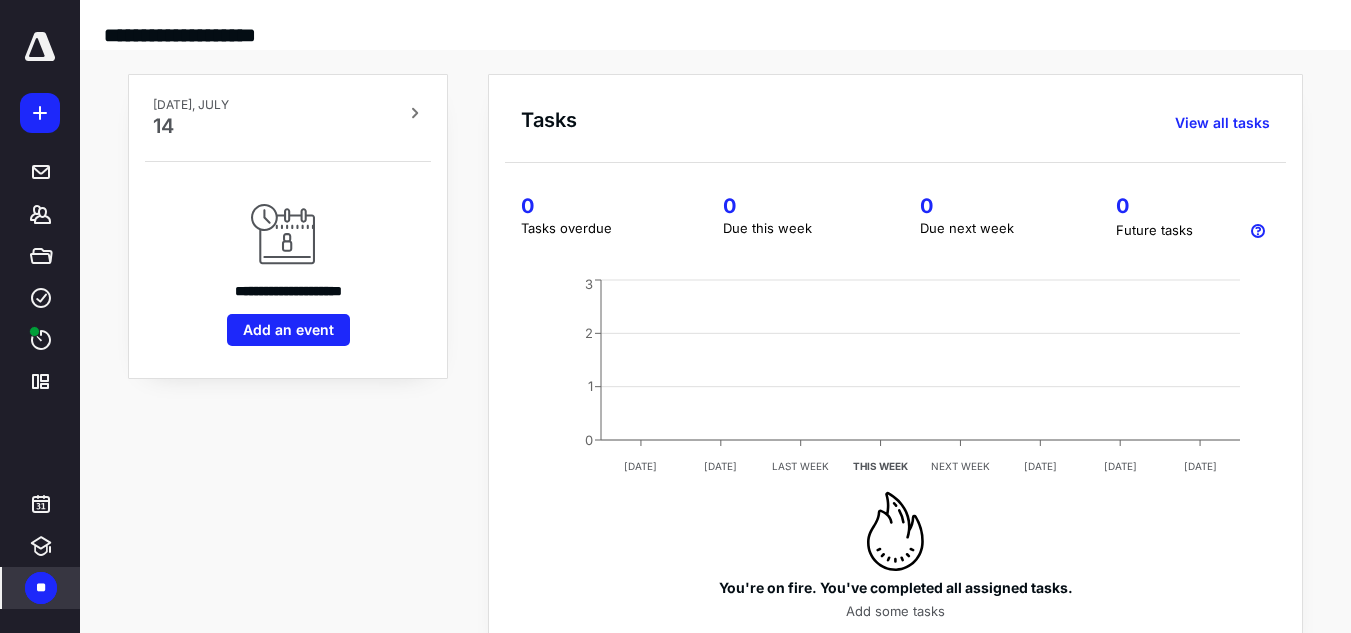 click on "**" at bounding box center [41, 588] 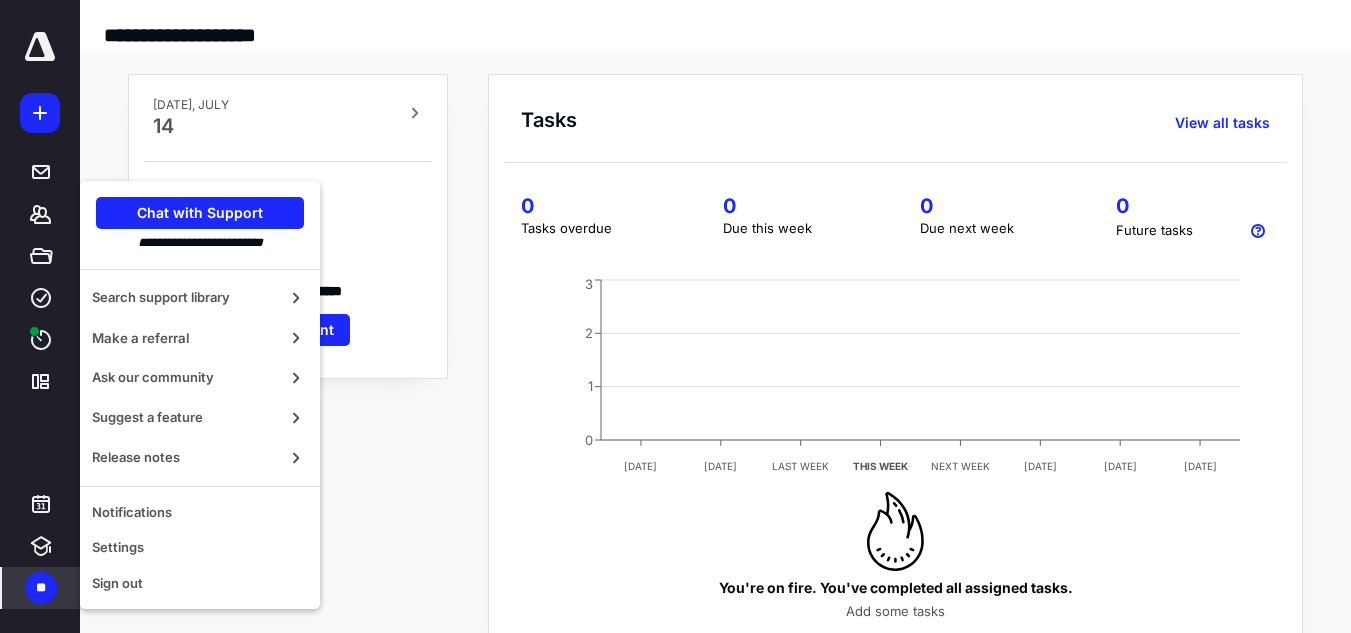 click on "**" at bounding box center (41, 588) 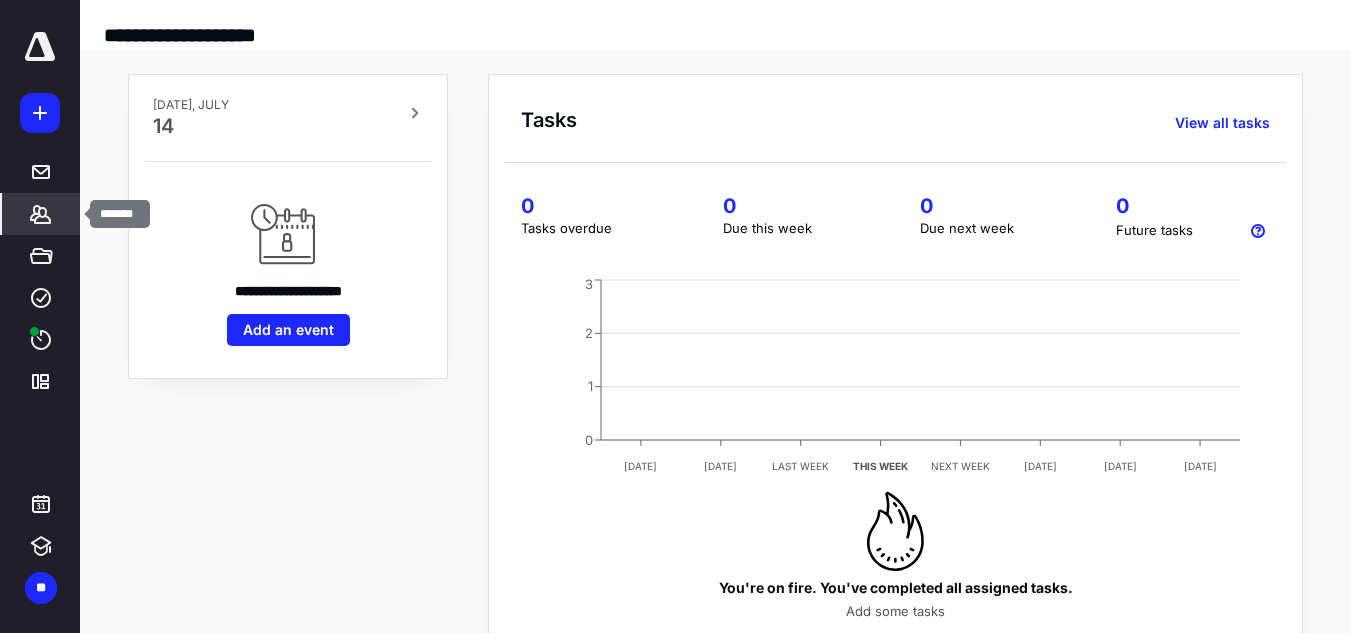 click 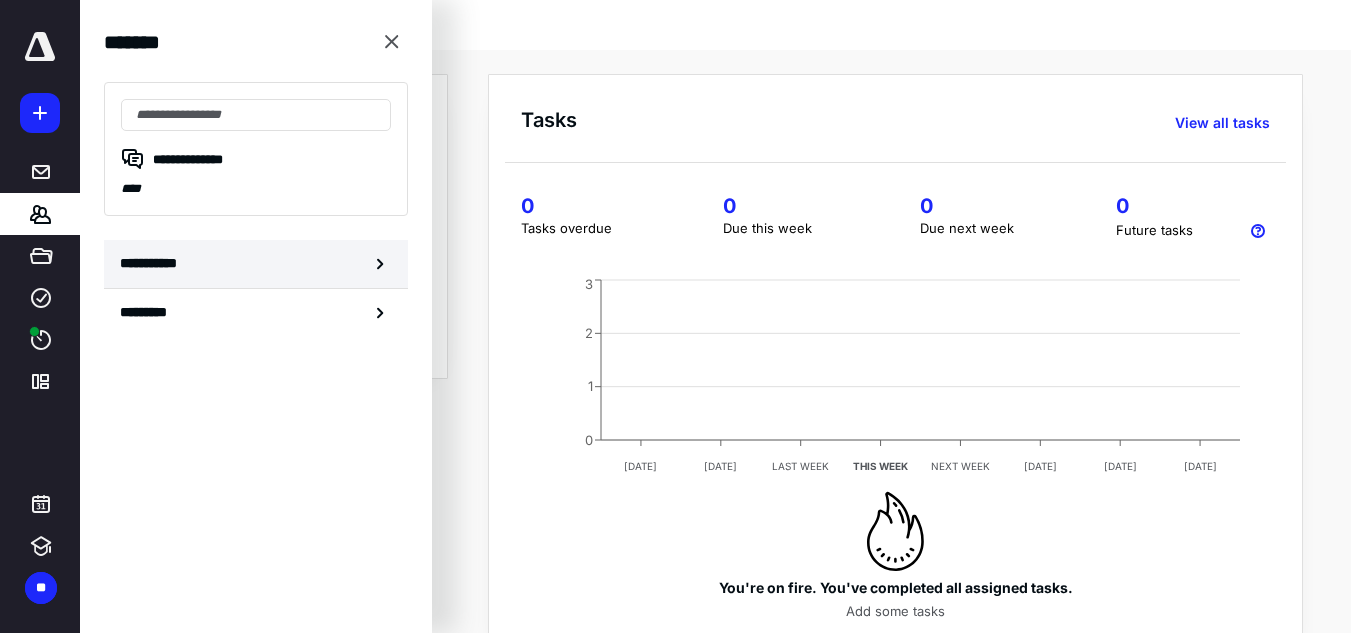 click on "**********" at bounding box center [256, 264] 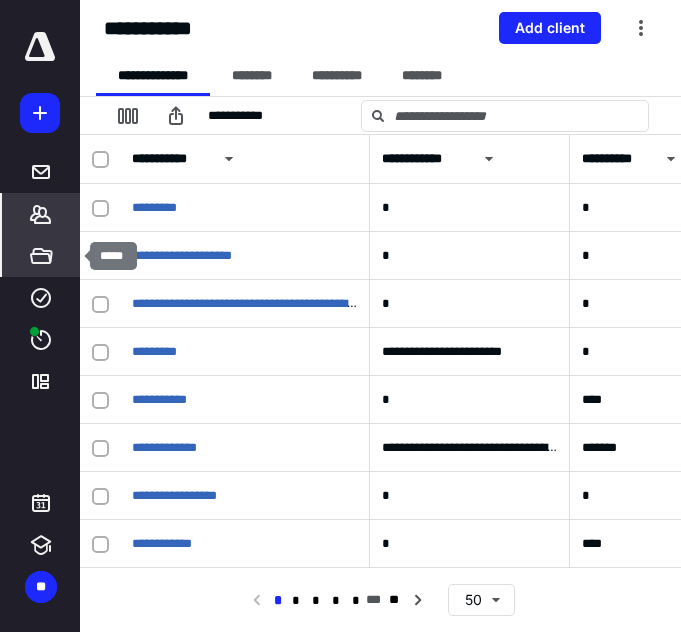 click on "*****" at bounding box center [41, 256] 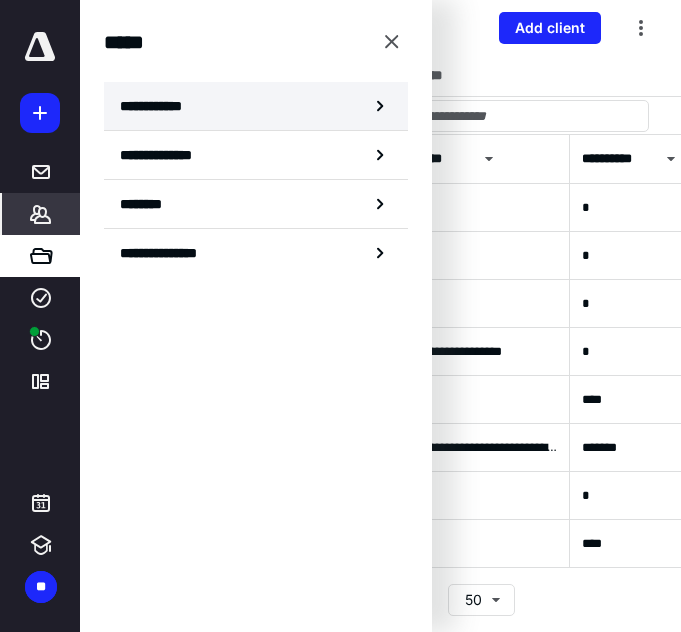 click on "**********" at bounding box center [256, 106] 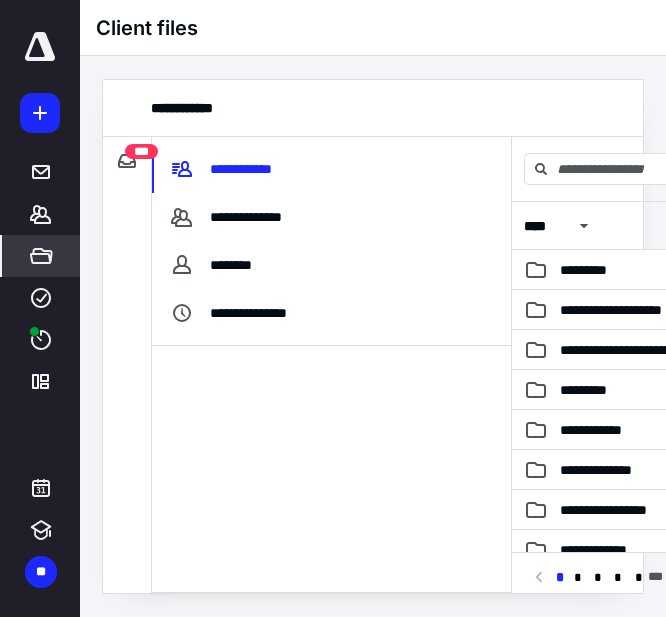 scroll, scrollTop: 0, scrollLeft: 26, axis: horizontal 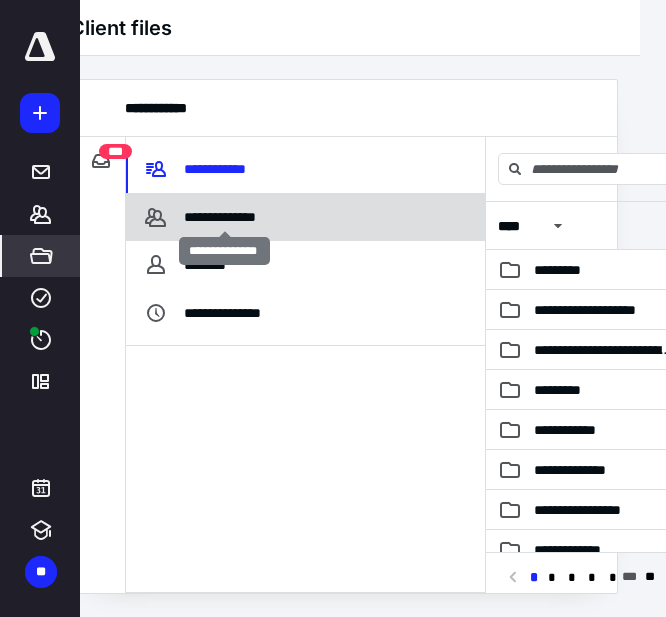 click on "**********" at bounding box center (224, 217) 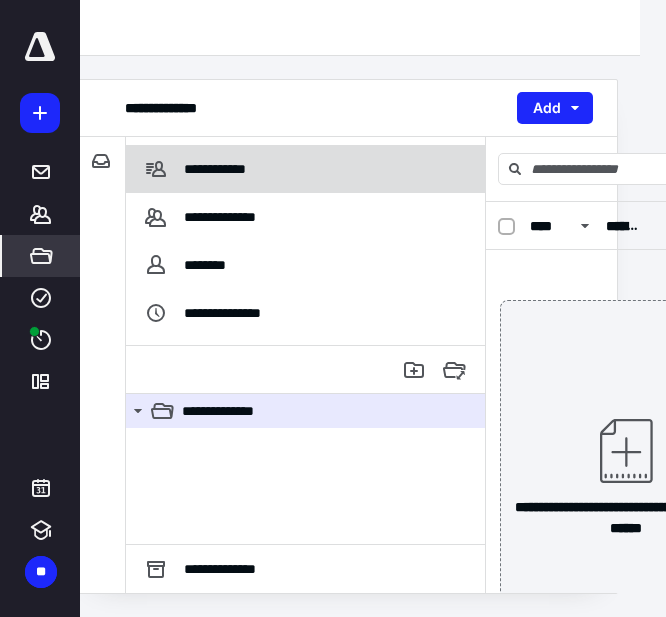 click on "**********" at bounding box center (198, 169) 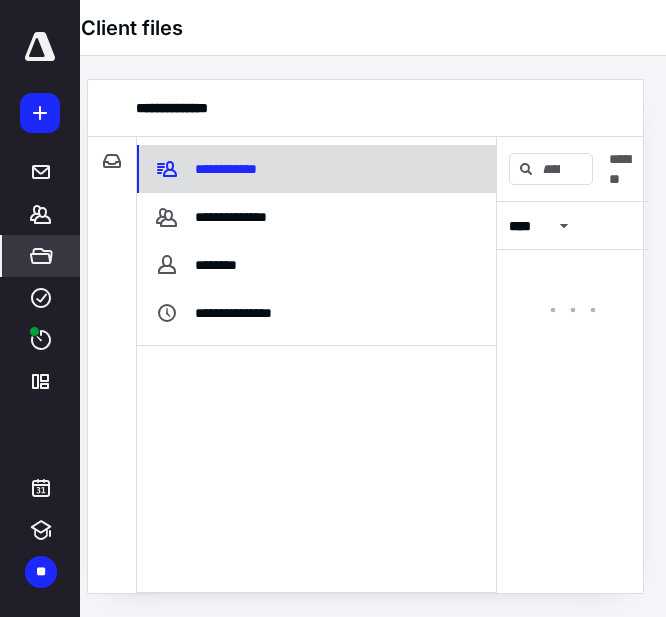scroll, scrollTop: 0, scrollLeft: 0, axis: both 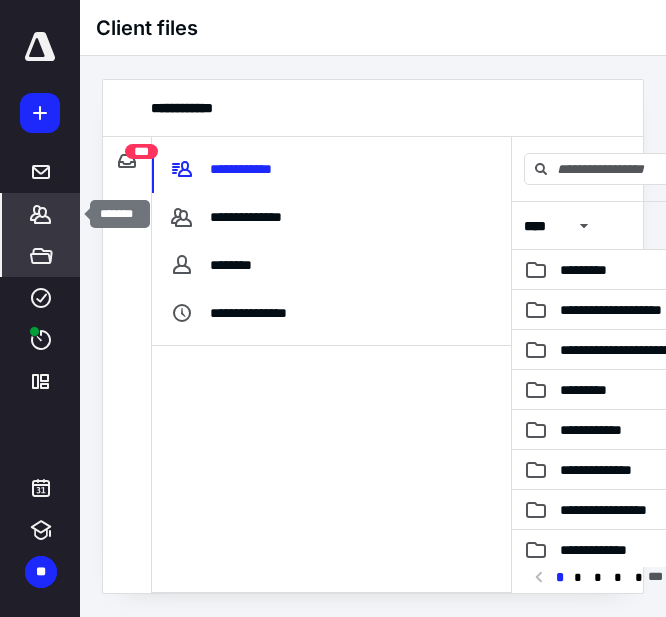 click 